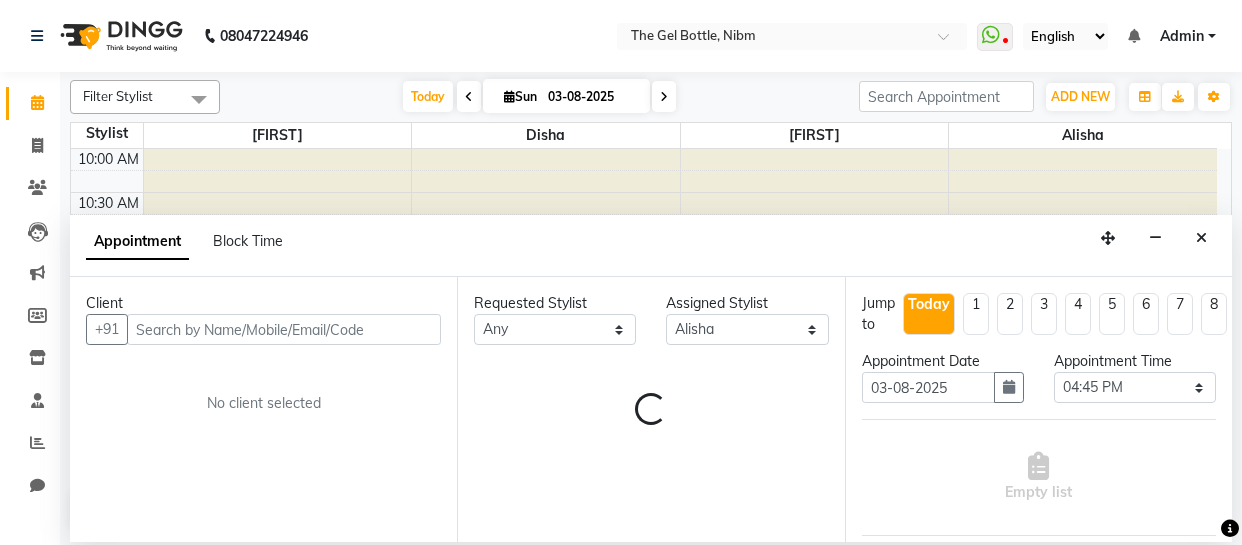 select on "85008" 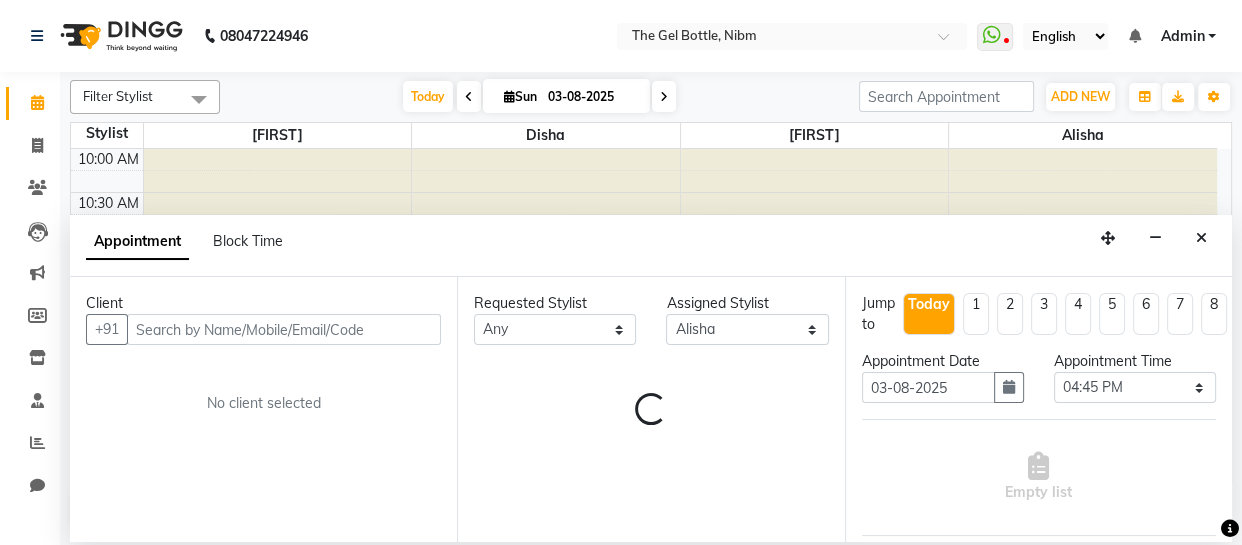 scroll, scrollTop: 0, scrollLeft: 0, axis: both 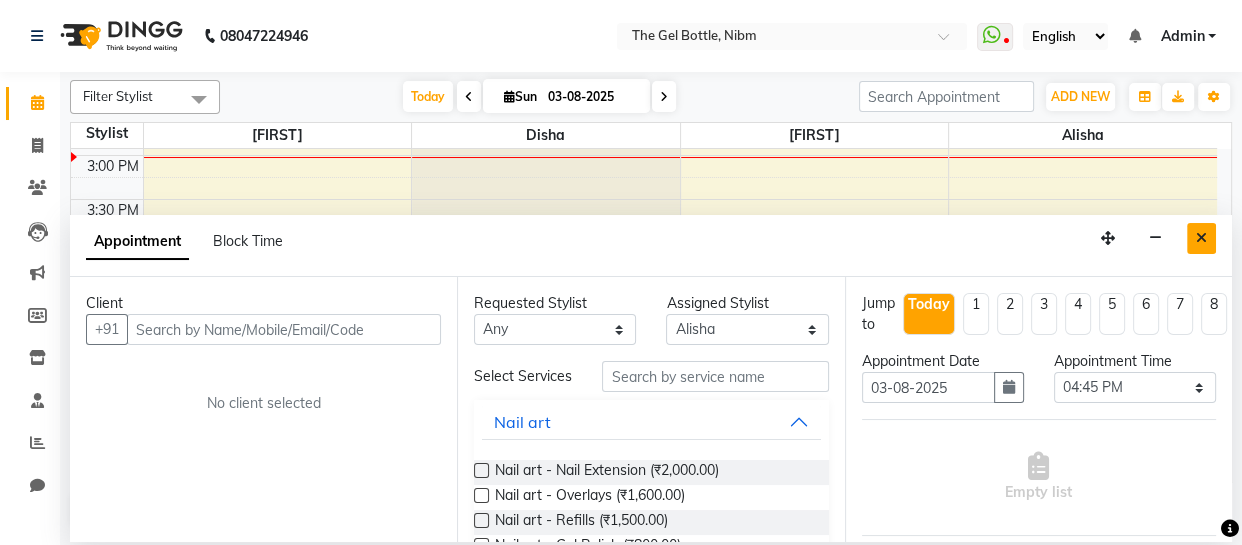 click at bounding box center (1201, 238) 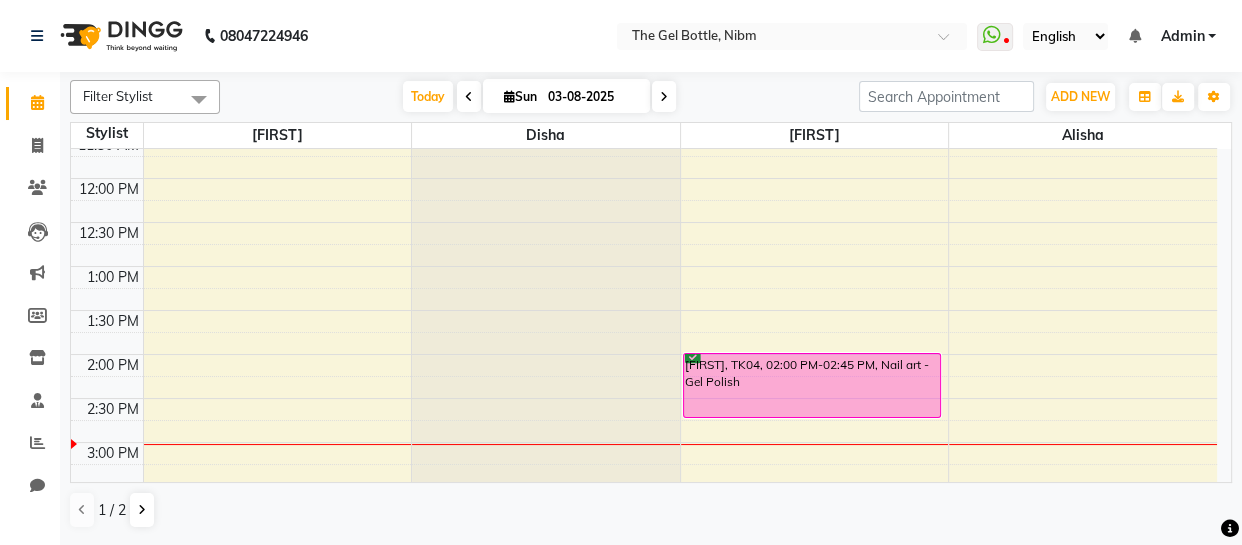 scroll, scrollTop: 145, scrollLeft: 0, axis: vertical 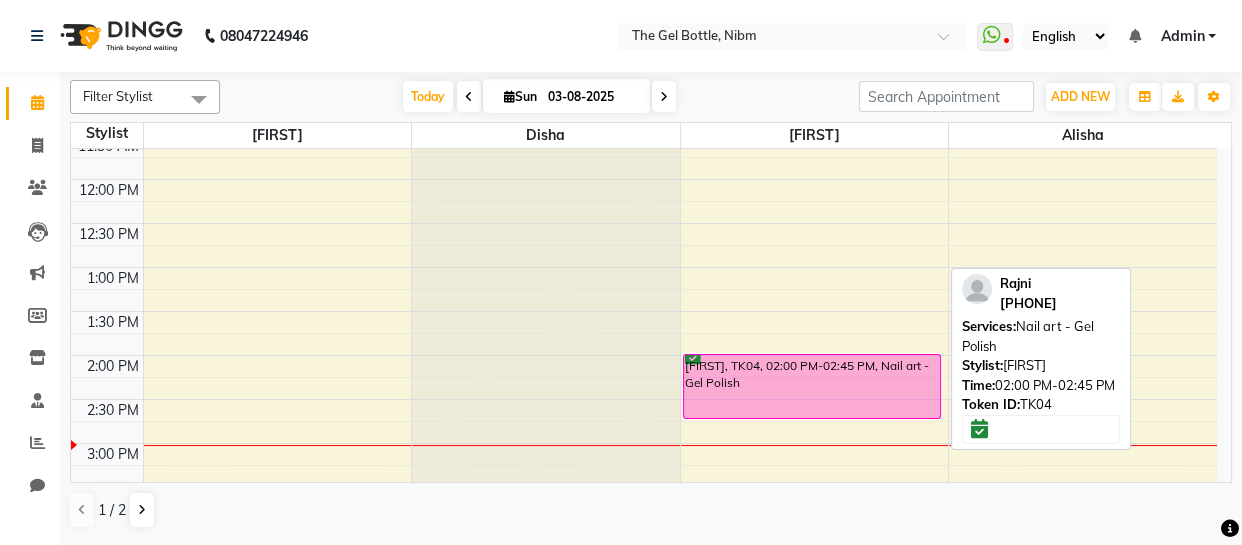 click on "[FIRST], TK04, 02:00 PM-02:45 PM, Nail art - Gel Polish" at bounding box center [812, 386] 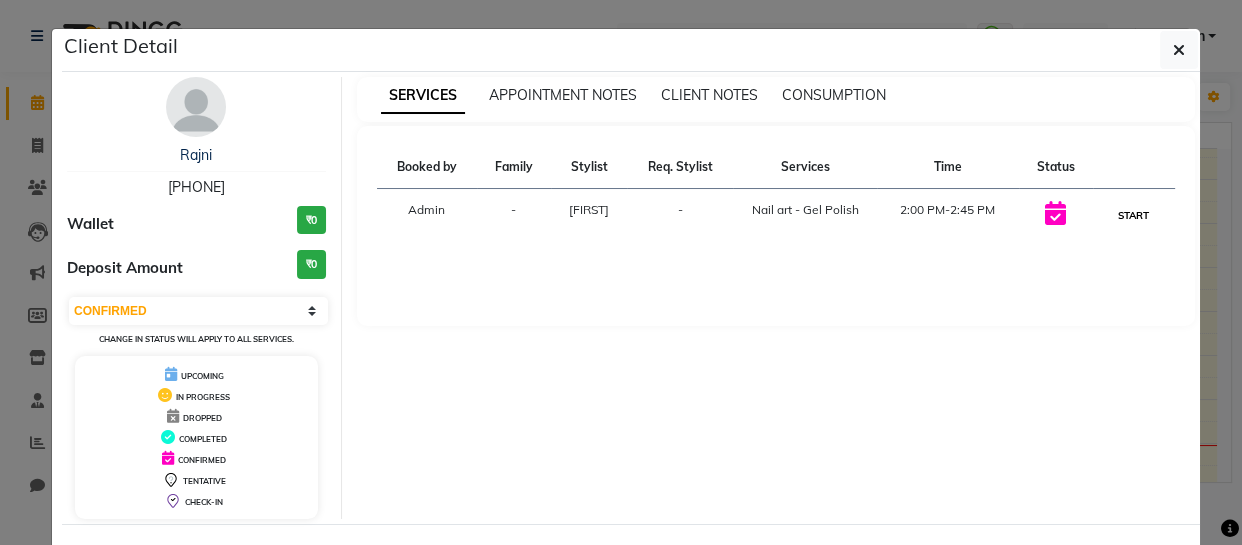 click on "START" at bounding box center [1133, 215] 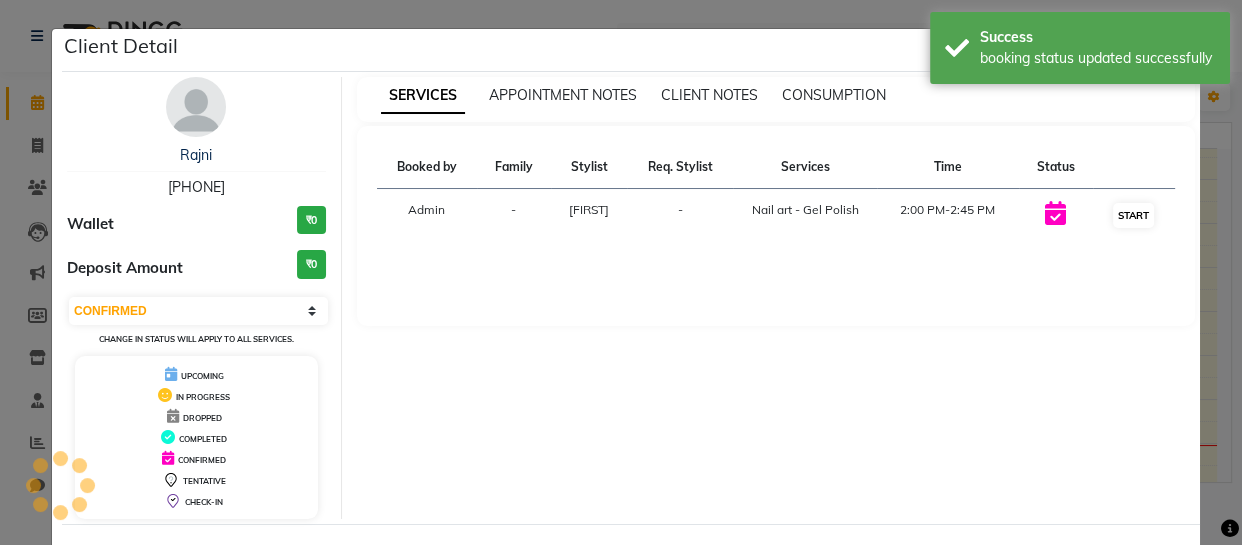 select on "1" 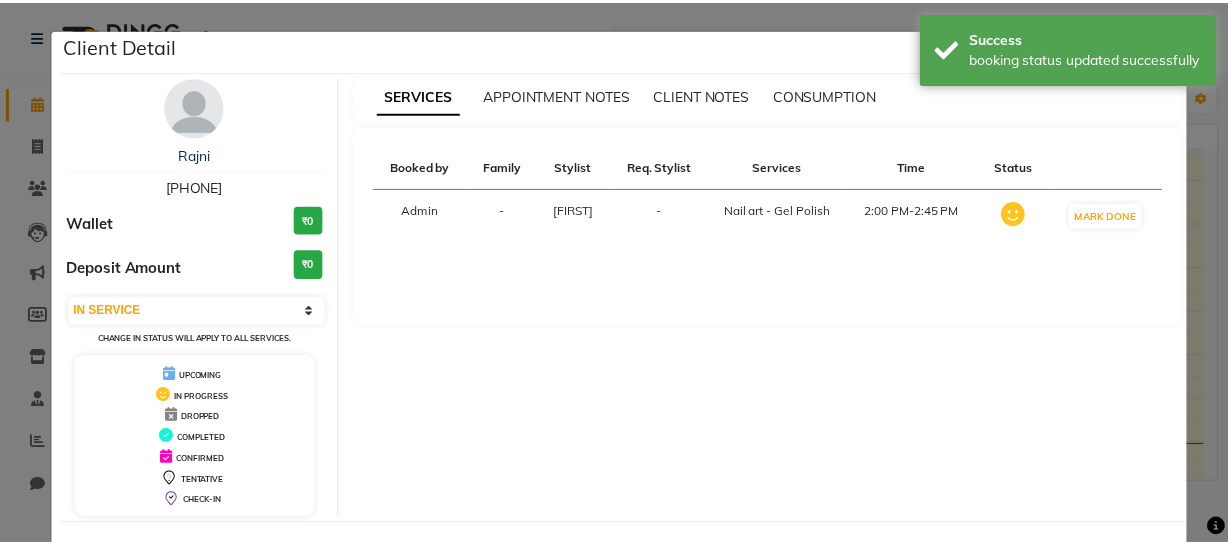 scroll, scrollTop: 80, scrollLeft: 0, axis: vertical 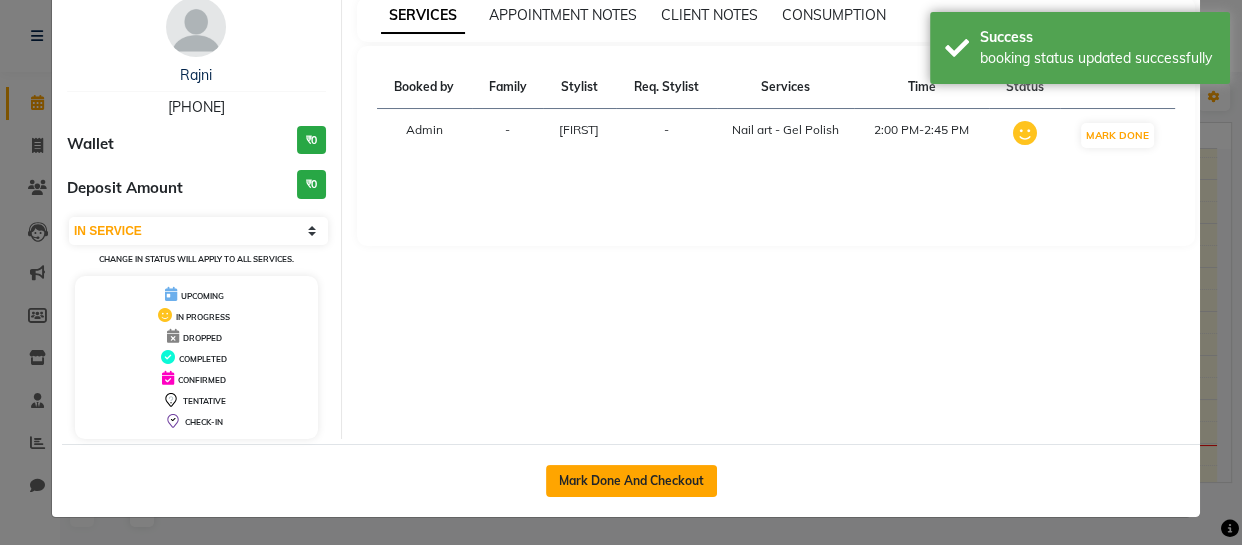 click on "Mark Done And Checkout" 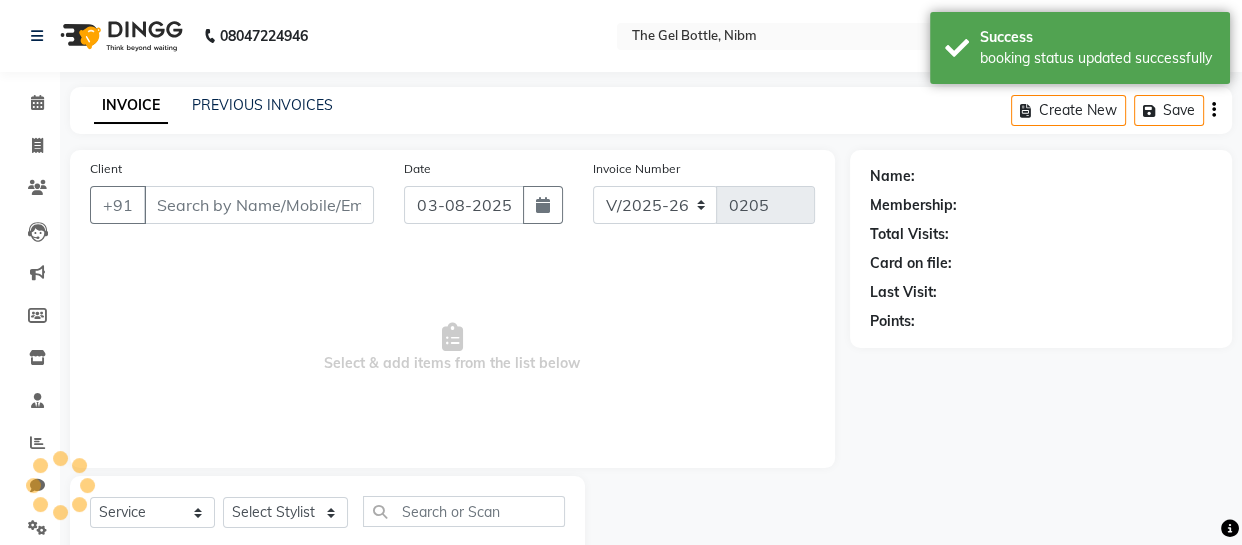 select on "3" 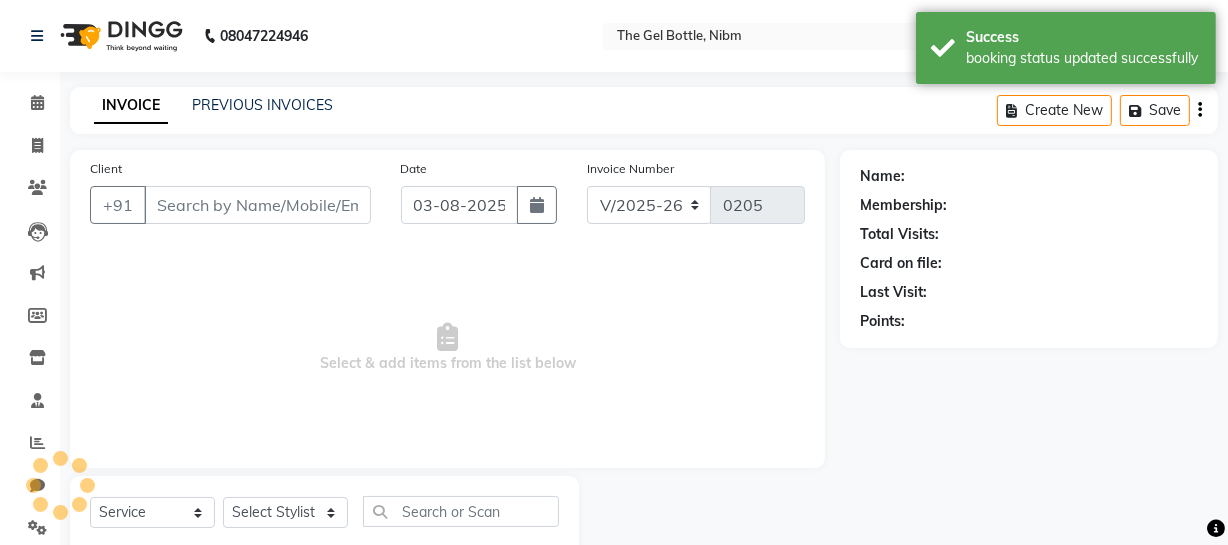type on "[PHONE]" 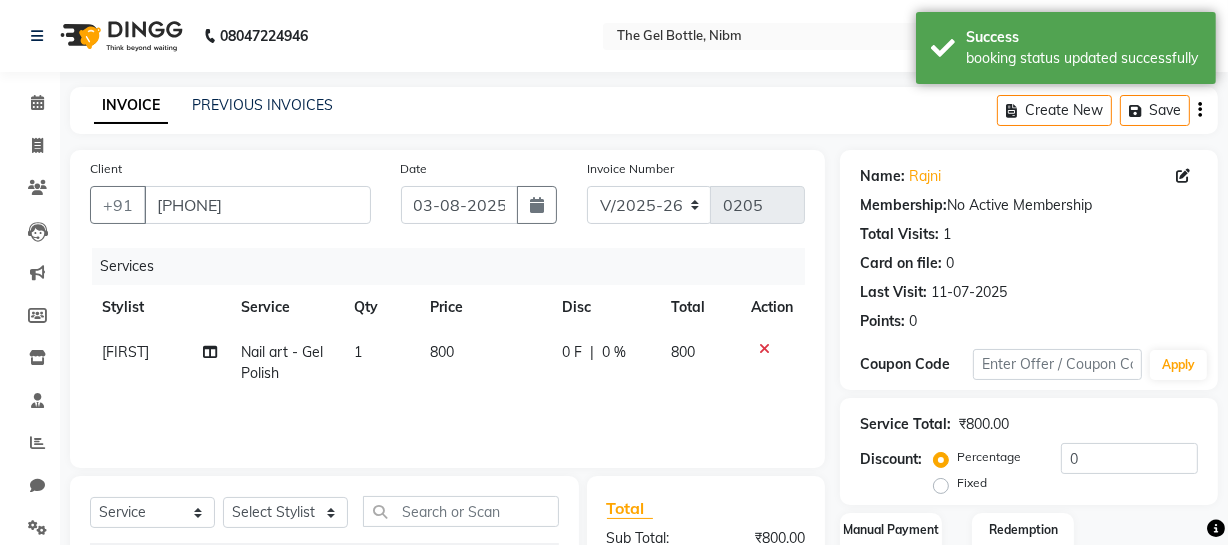 click on "800" 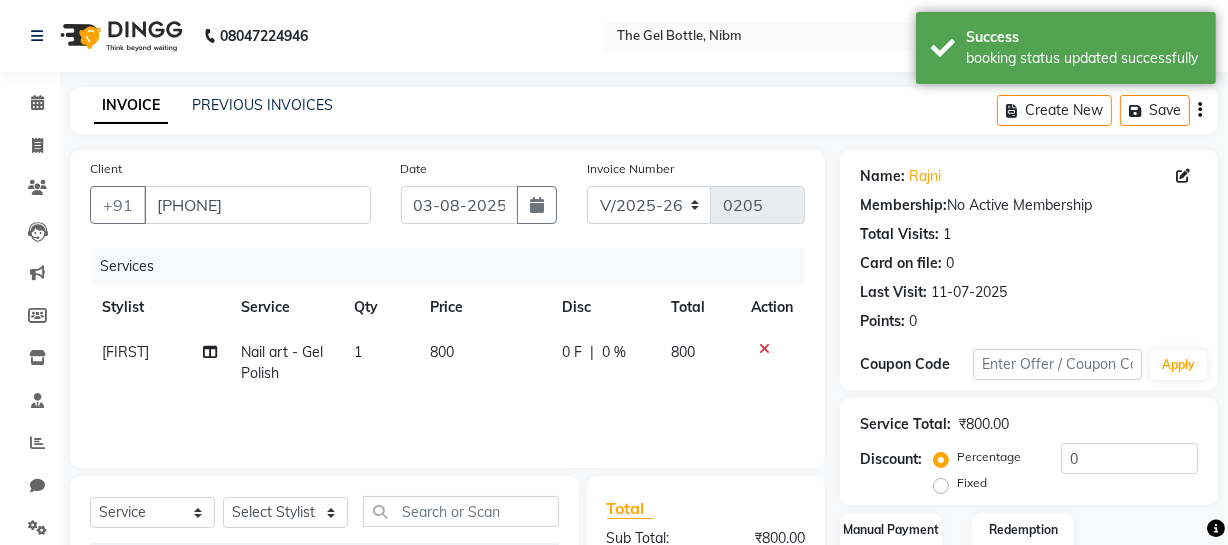 select on "[PHONE]" 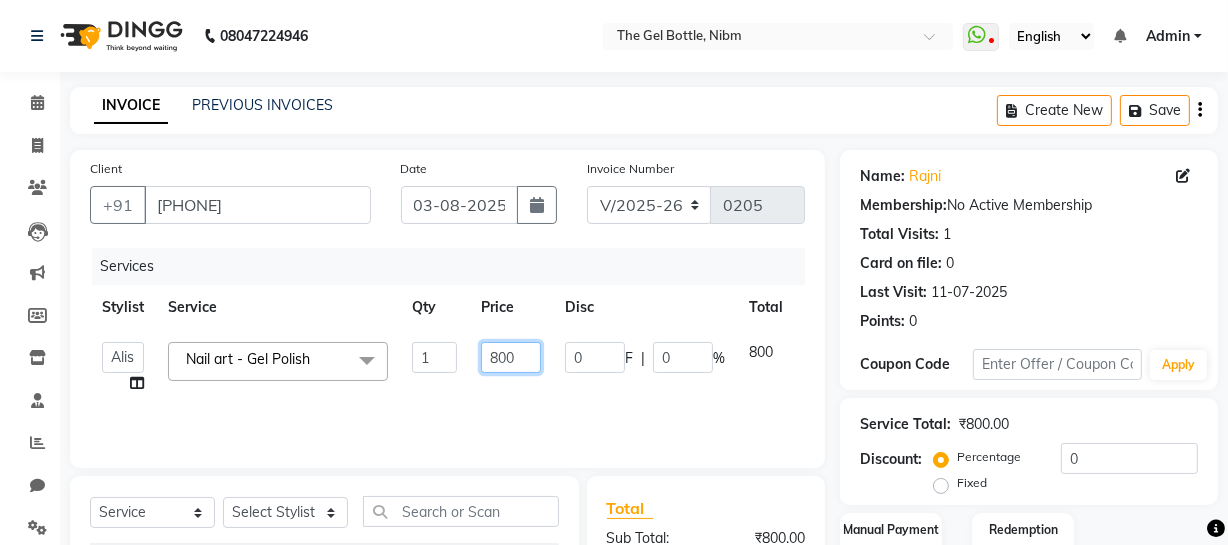 click on "800" 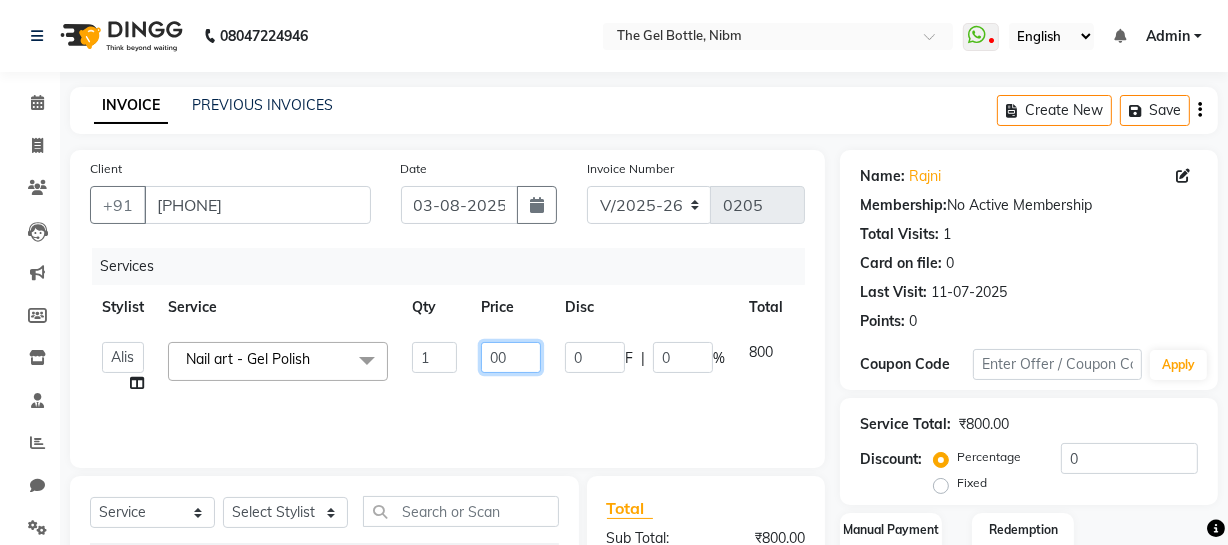 type on "900" 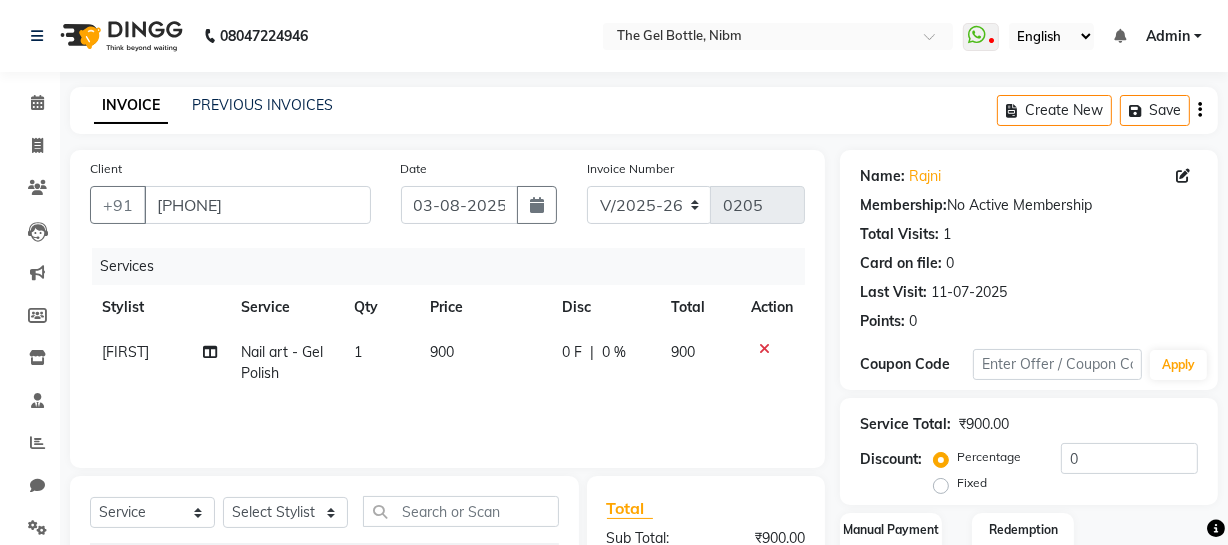 click on "Fixed" 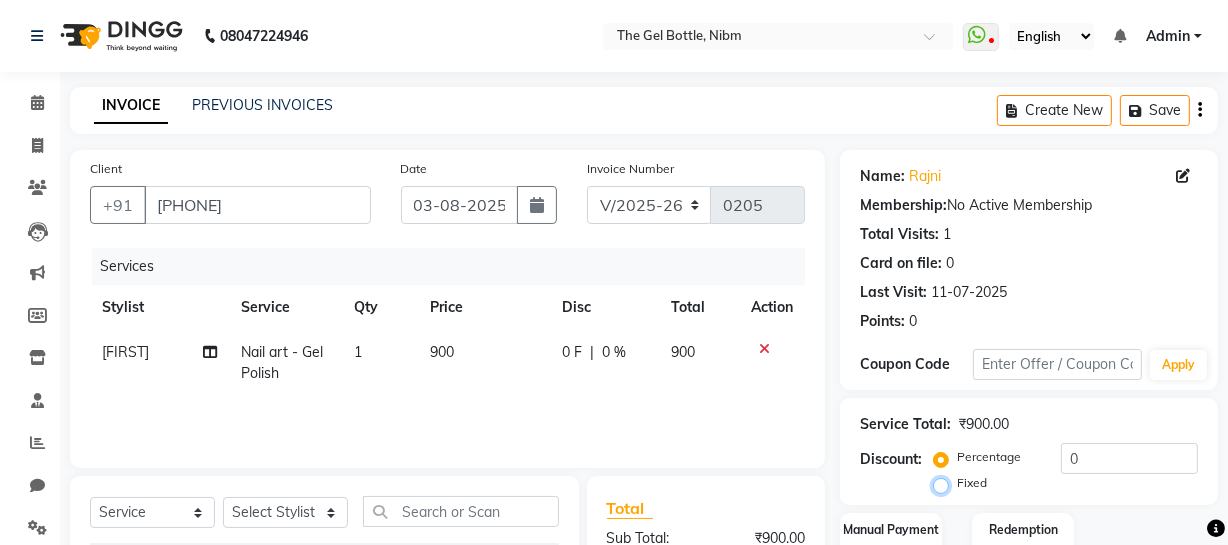 click on "Fixed" at bounding box center [945, 483] 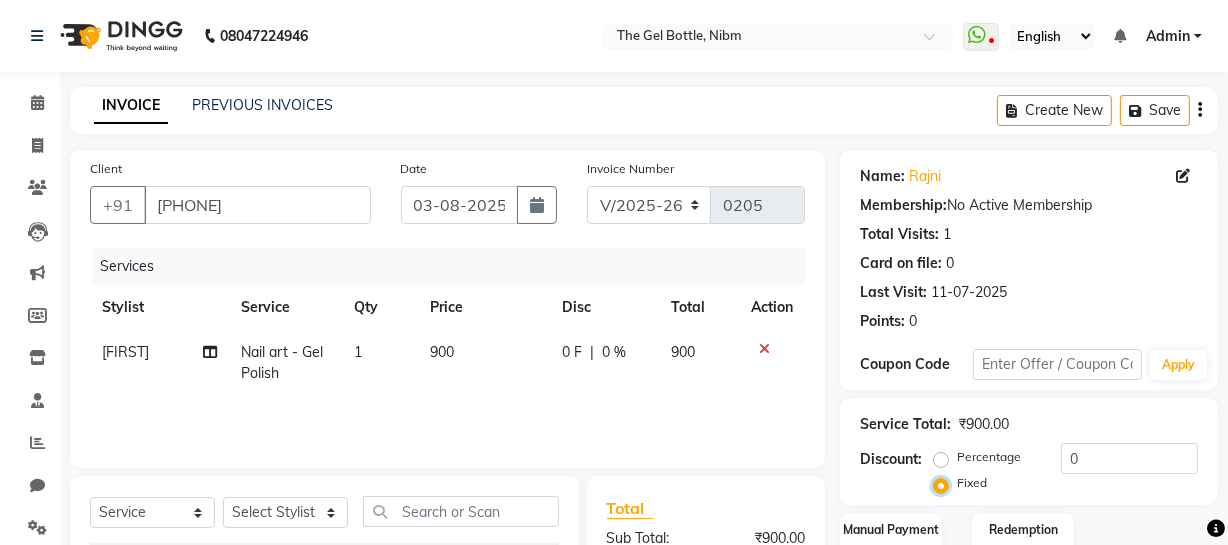 scroll, scrollTop: 257, scrollLeft: 0, axis: vertical 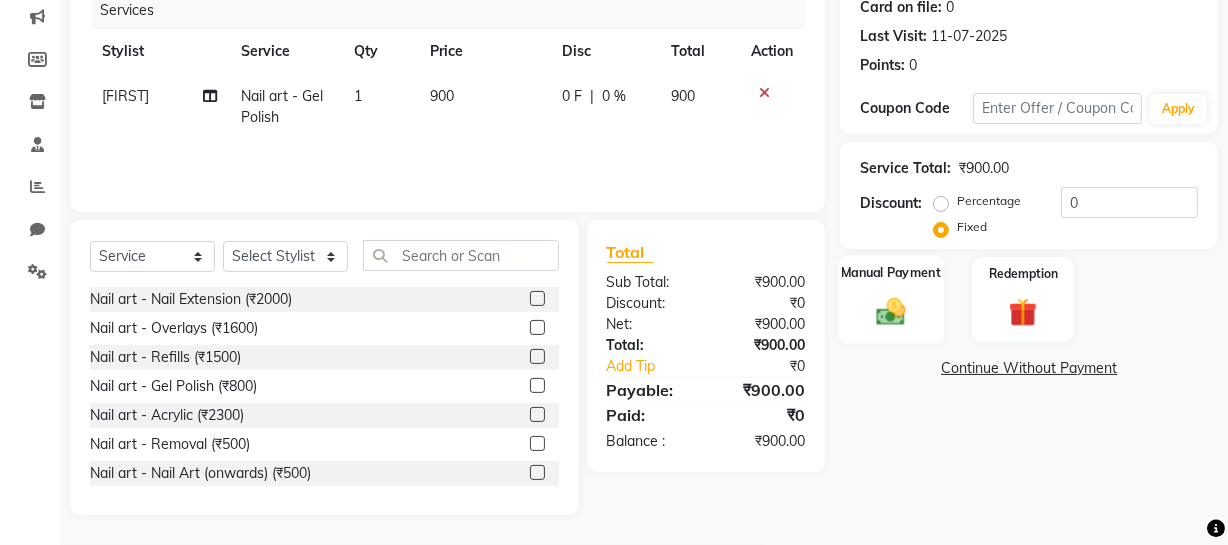 click 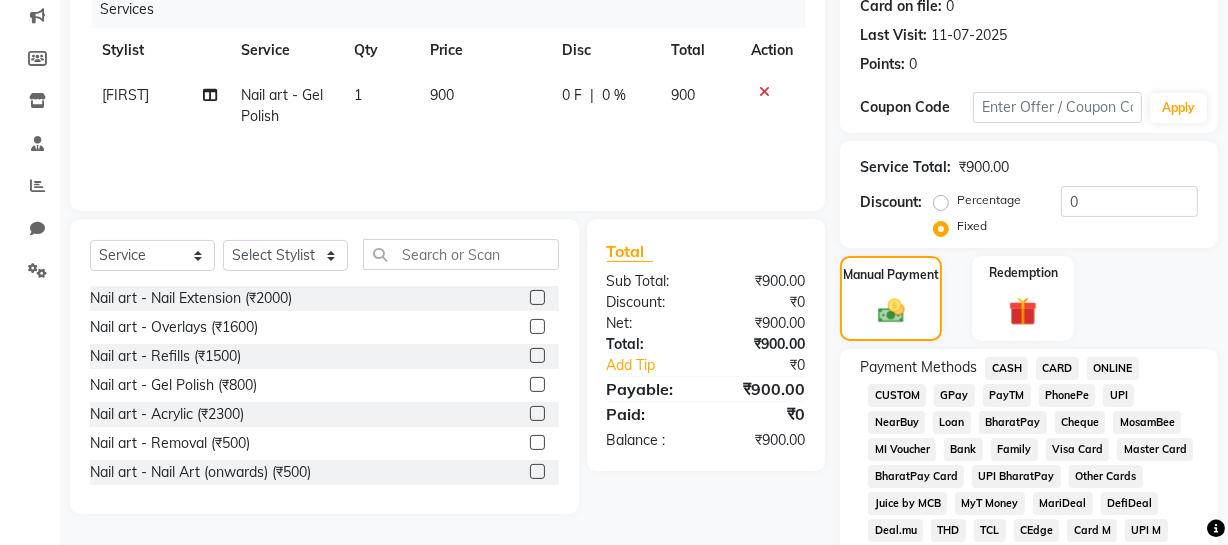 click on "GPay" 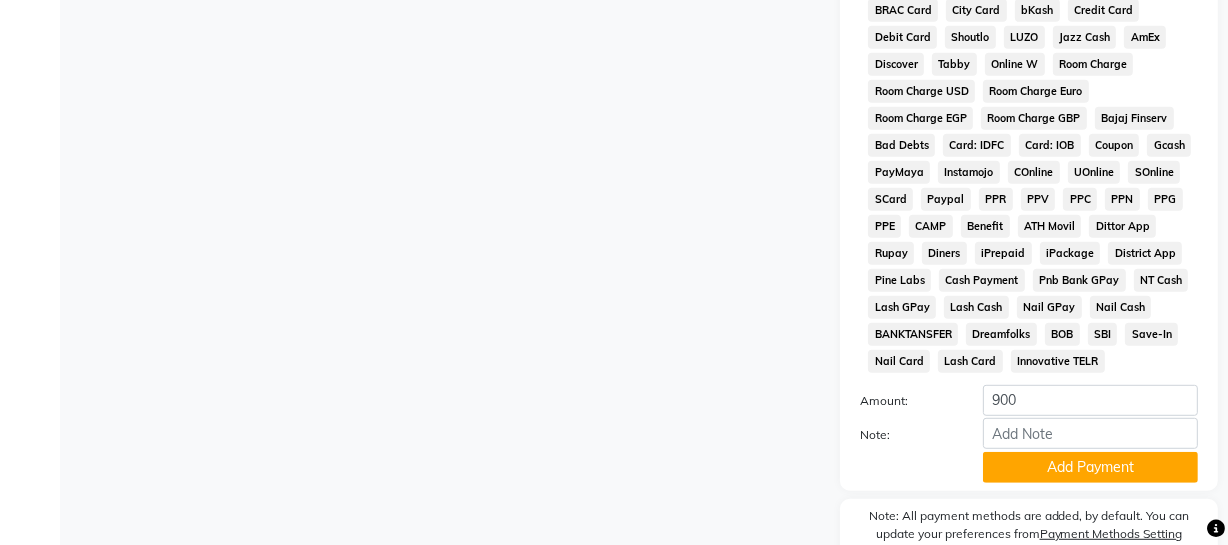 scroll, scrollTop: 967, scrollLeft: 0, axis: vertical 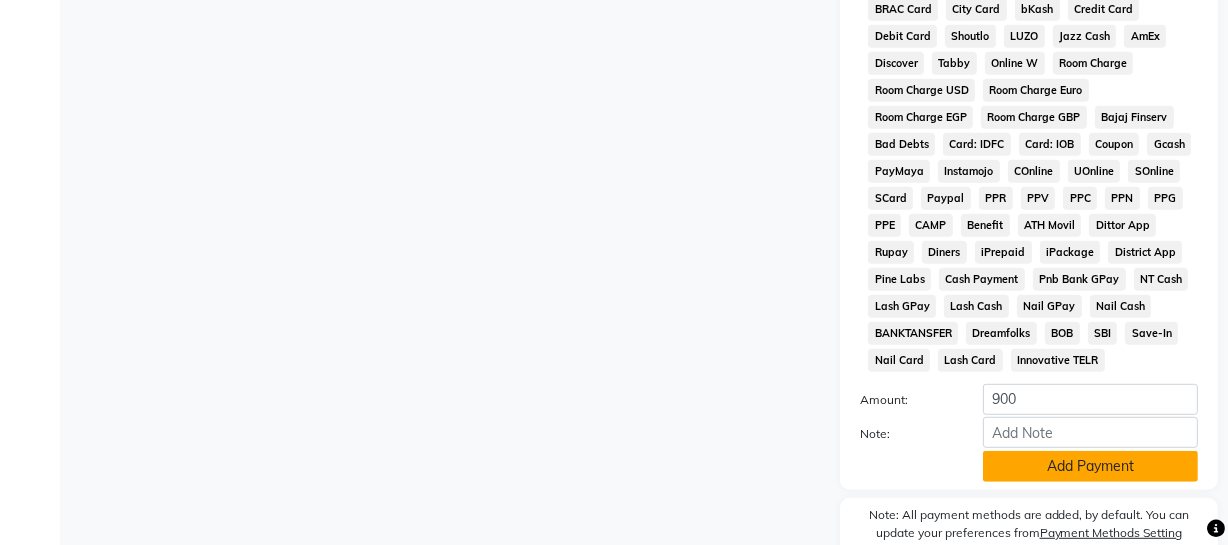 click on "Add Payment" 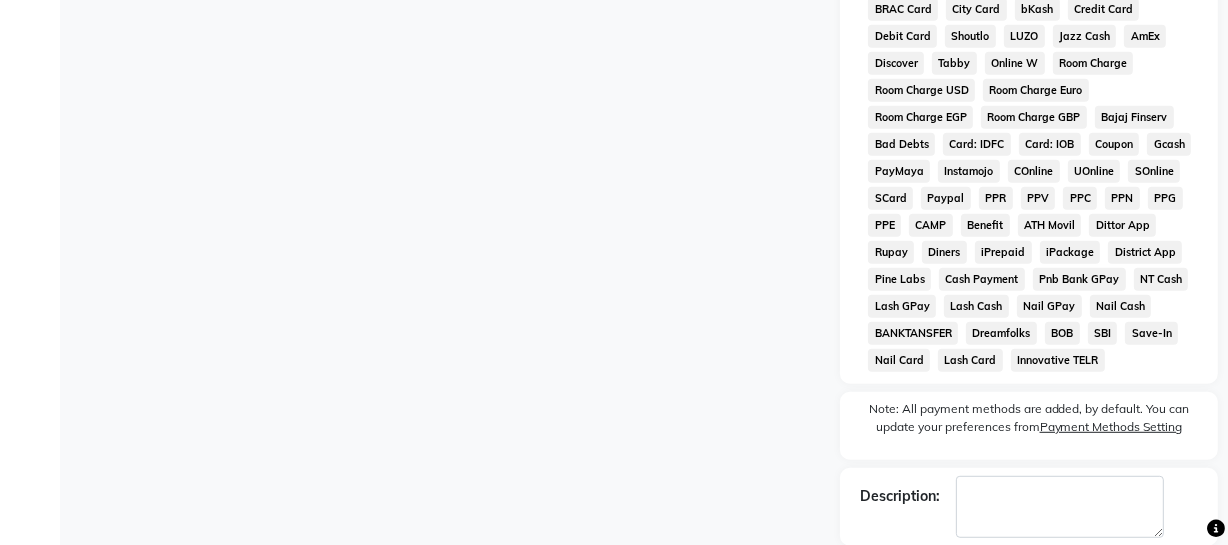 scroll, scrollTop: 1065, scrollLeft: 0, axis: vertical 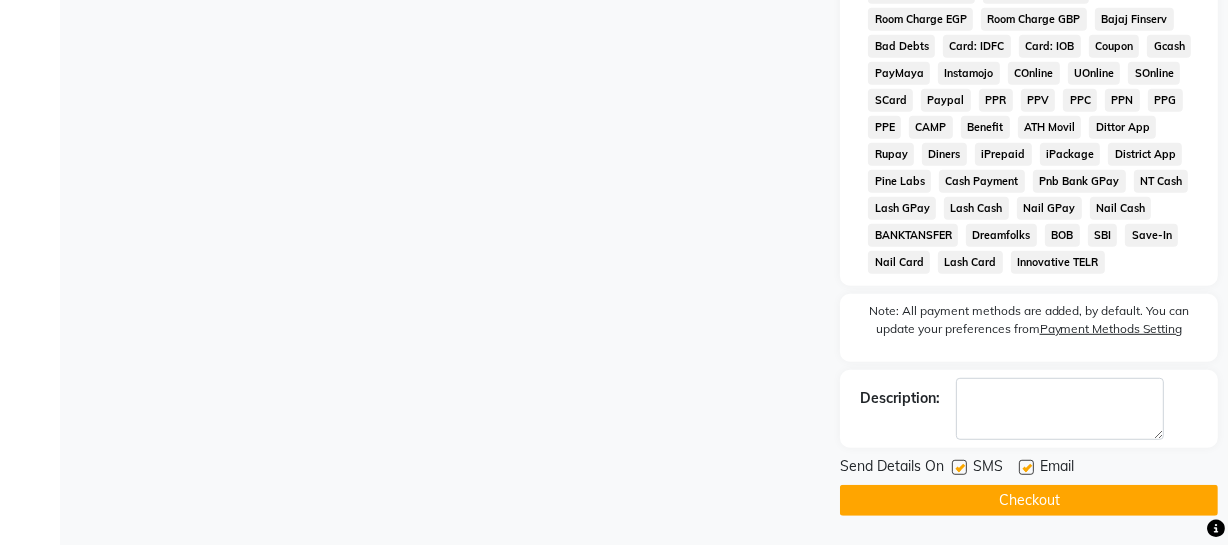 click on "Checkout" 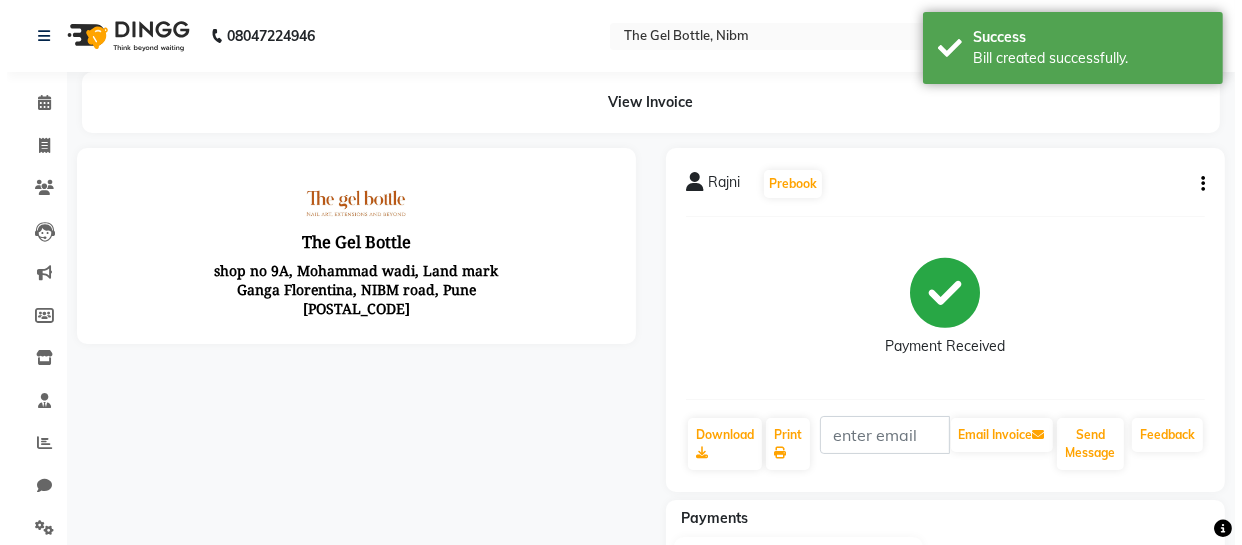 scroll, scrollTop: 0, scrollLeft: 0, axis: both 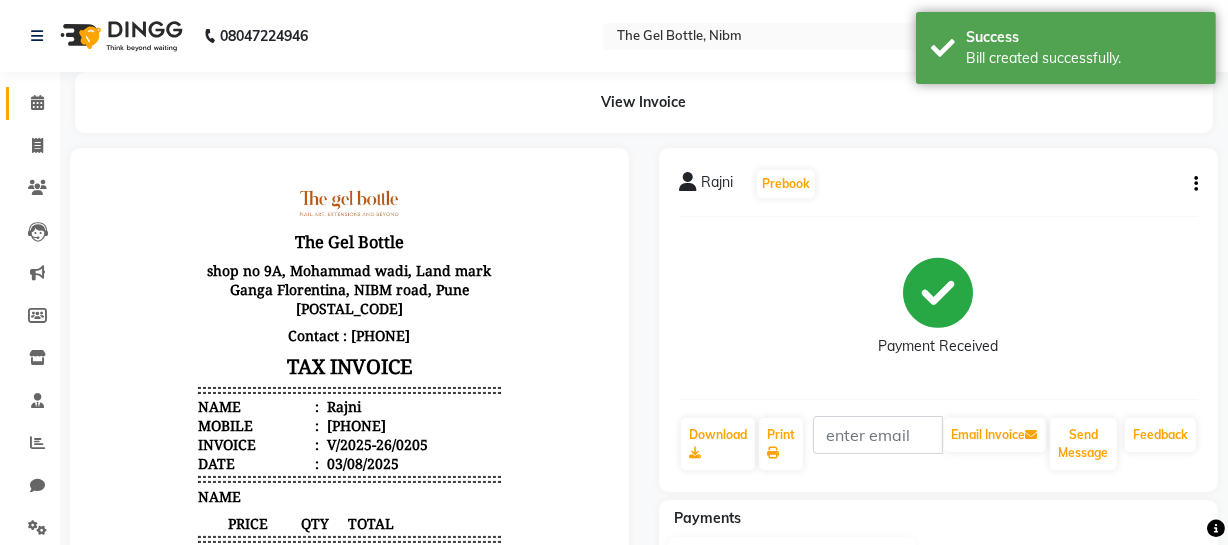 click 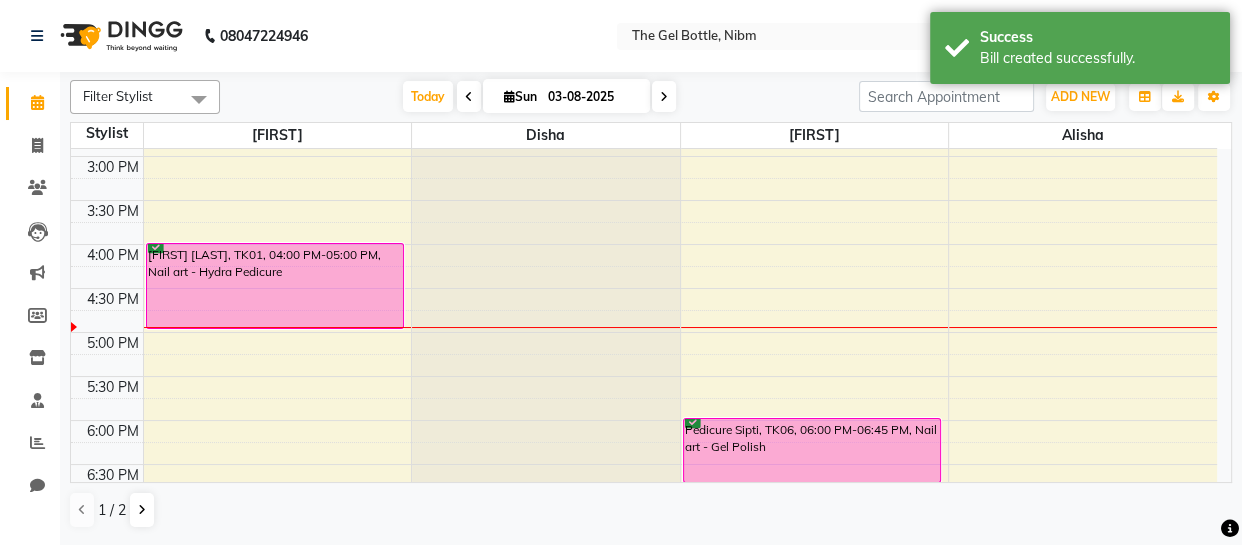 scroll, scrollTop: 433, scrollLeft: 0, axis: vertical 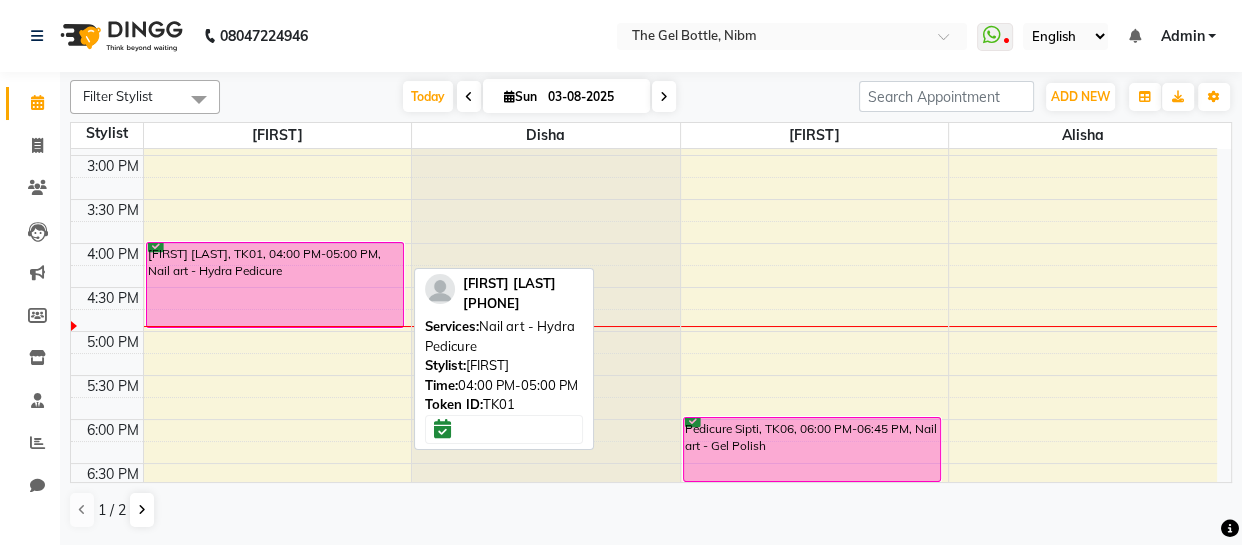click on "[FIRST] [LAST], TK01, 04:00 PM-05:00 PM, Nail art - Hydra Pedicure" at bounding box center (275, 285) 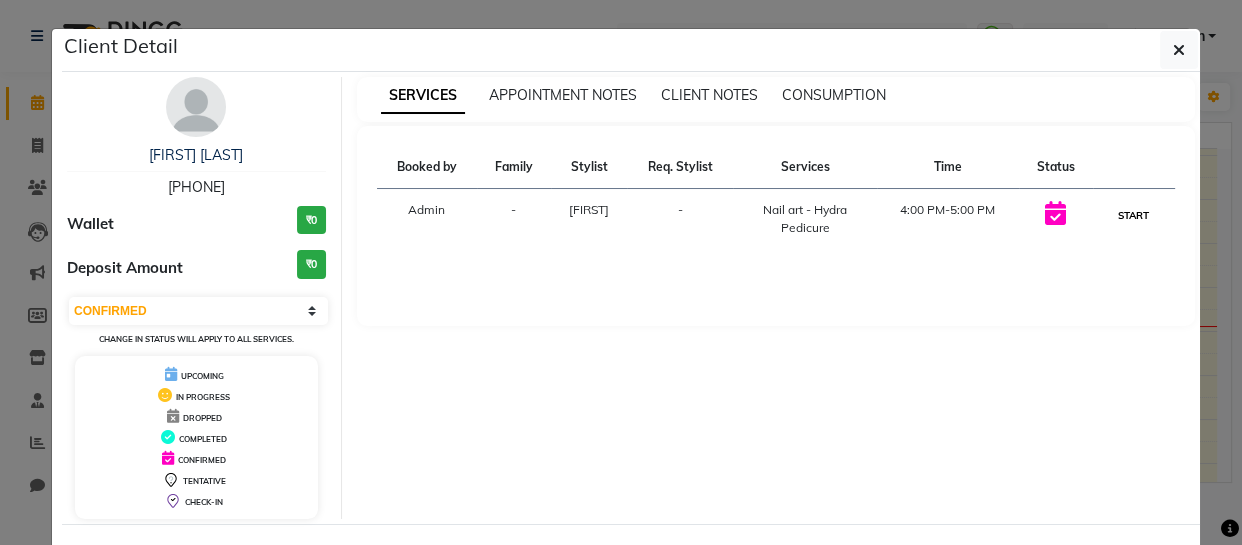 click on "START" at bounding box center (1133, 215) 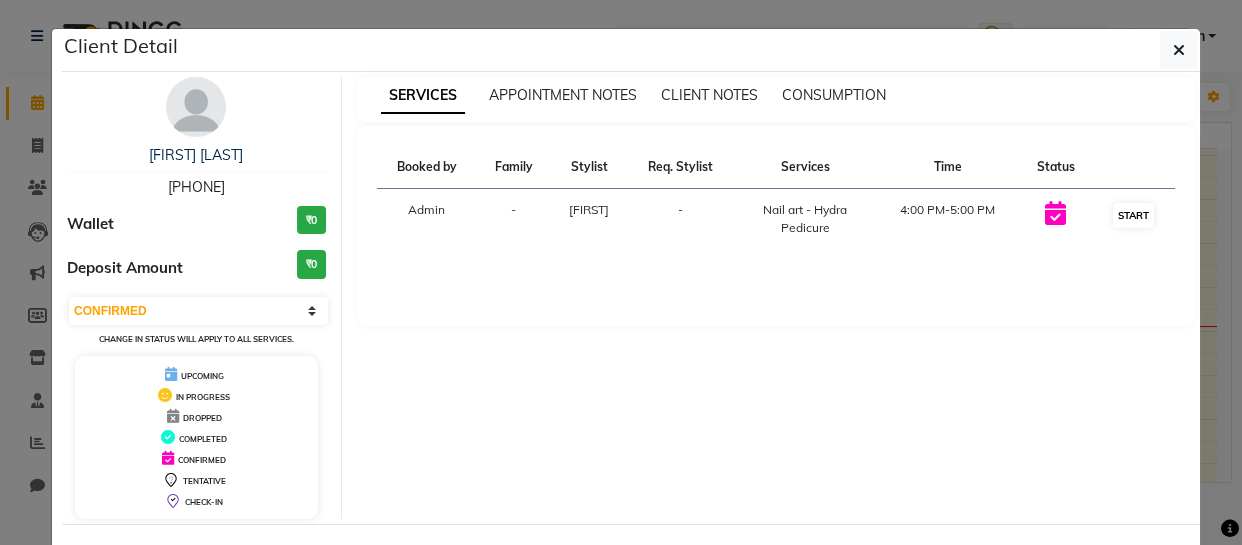 select on "1" 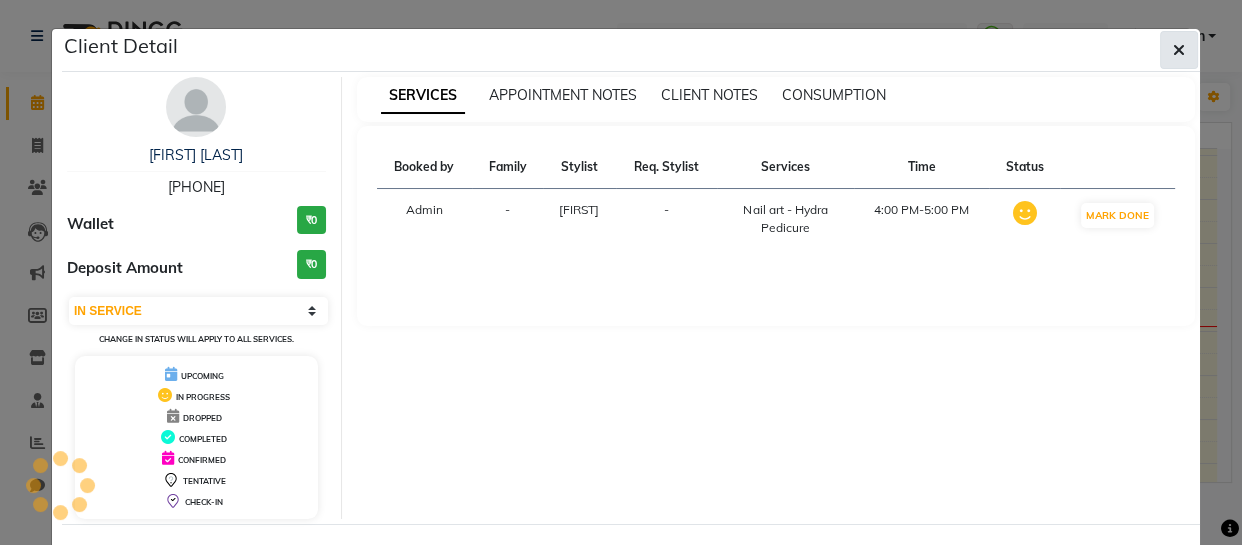 click 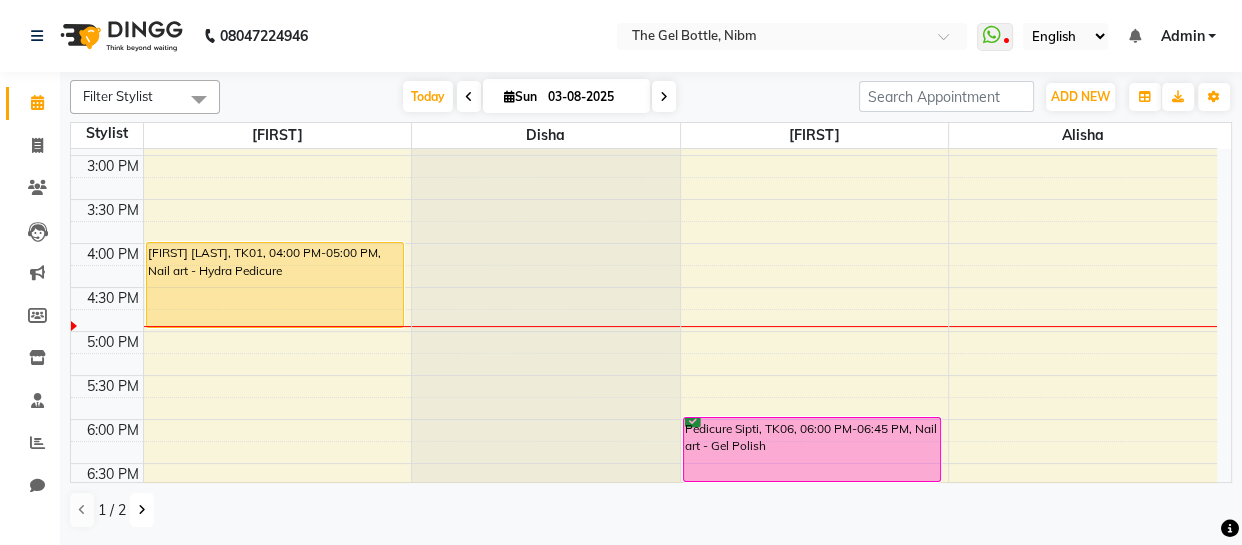 click at bounding box center (142, 510) 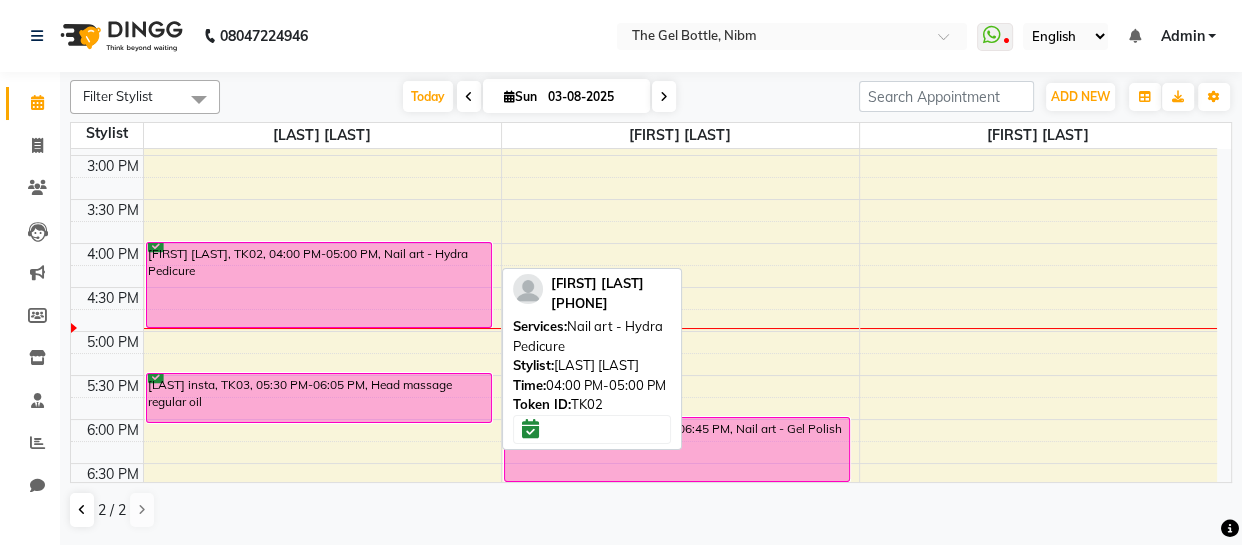 click on "[FIRST] [LAST], TK02, 04:00 PM-05:00 PM, Nail art - Hydra Pedicure" at bounding box center [319, 285] 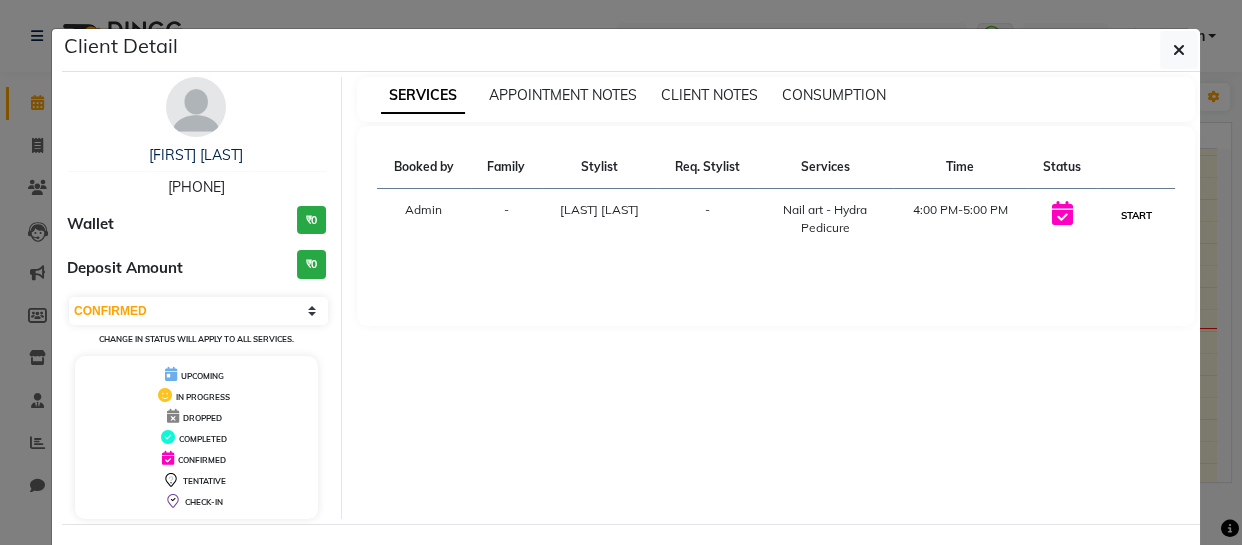 click on "START" at bounding box center [1136, 215] 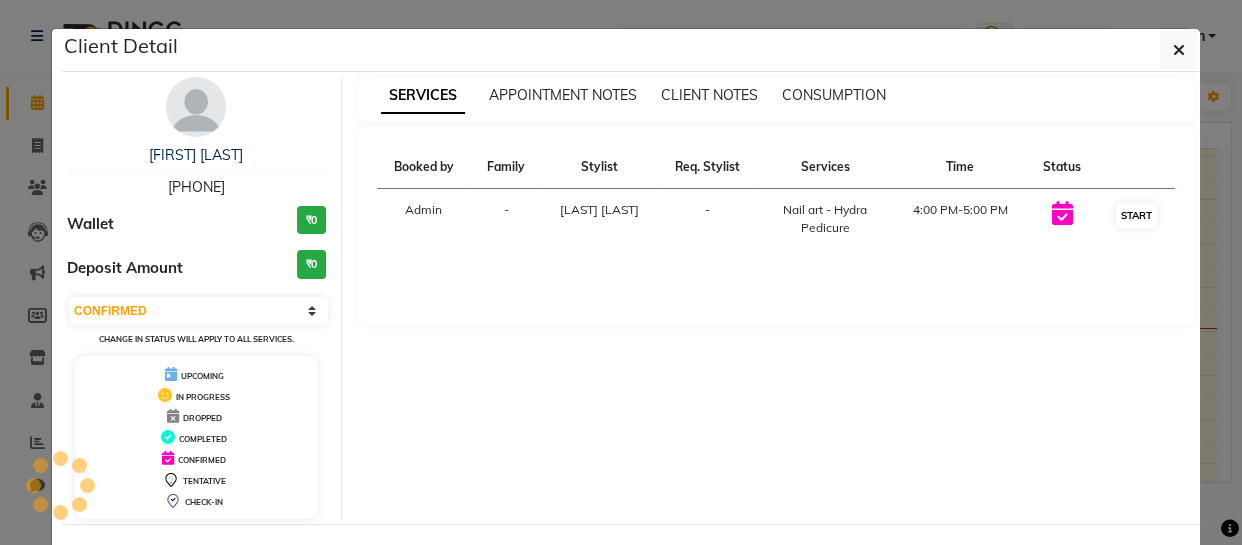 select on "1" 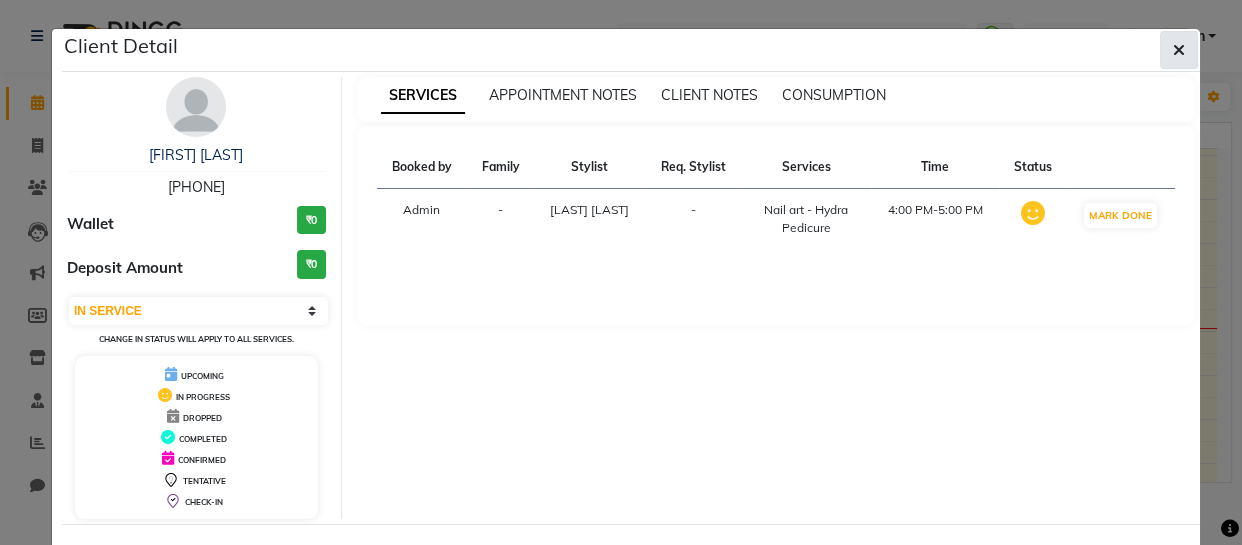 click 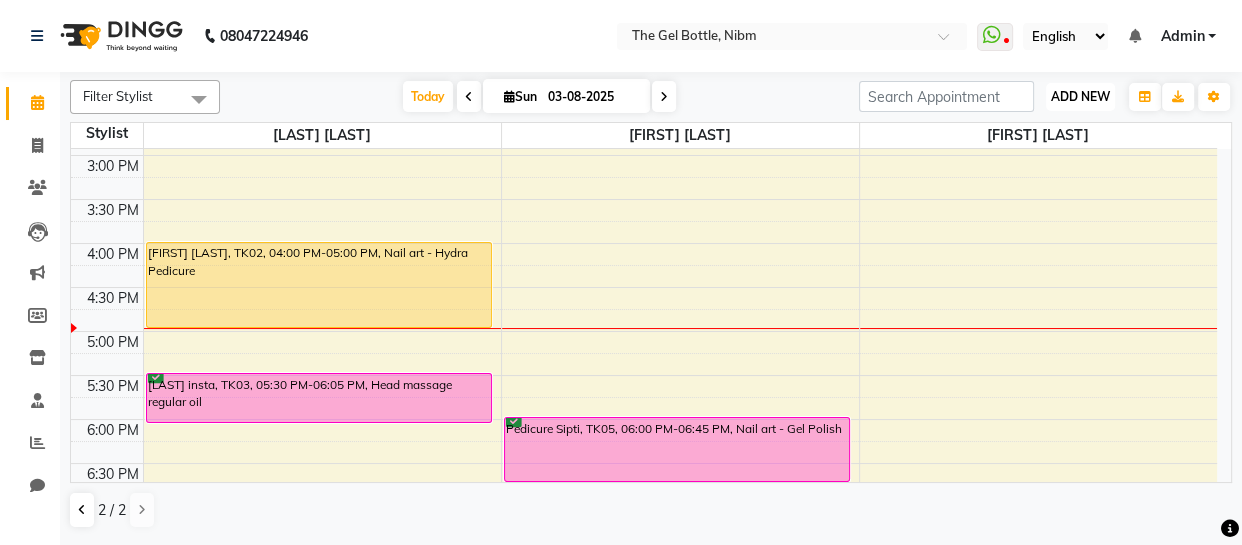 click on "ADD NEW" at bounding box center (1080, 96) 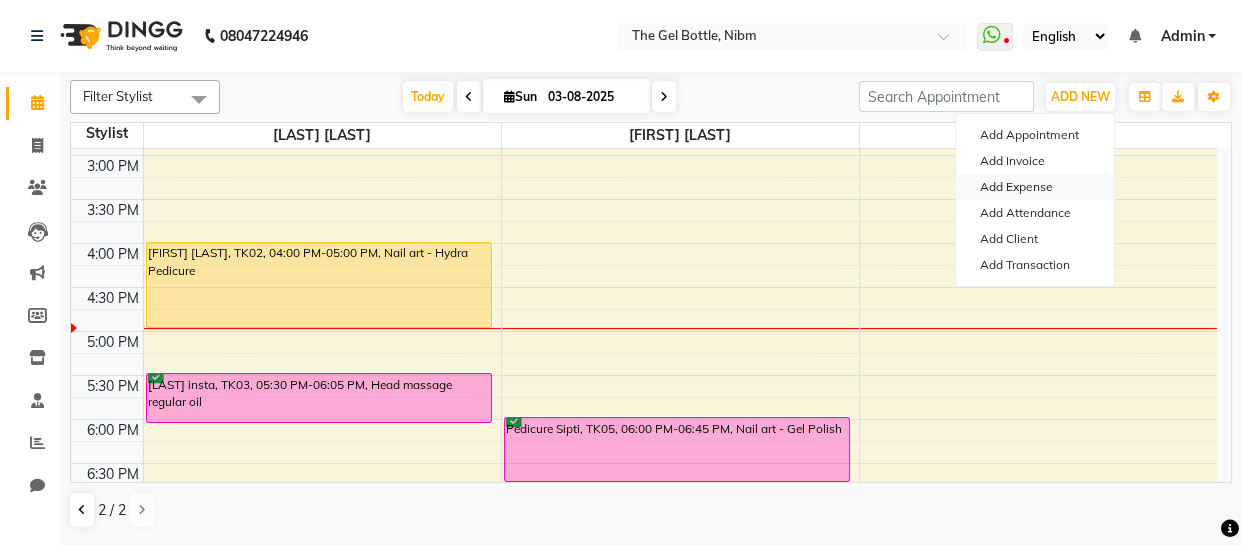 click on "Add Expense" at bounding box center [1035, 187] 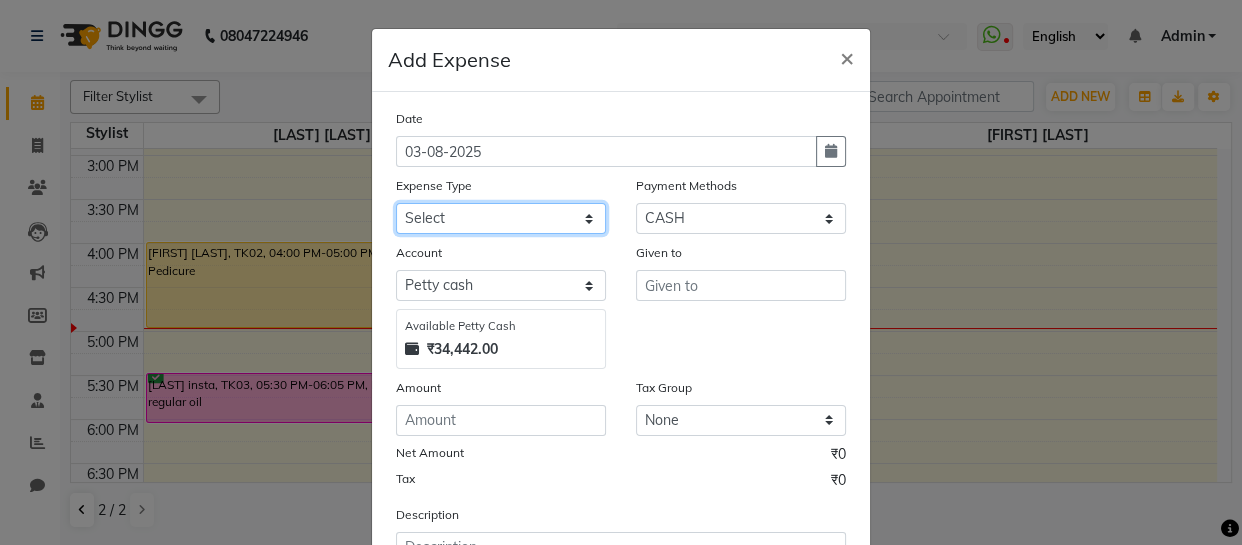 click on "Select Advance Salary Bank charges Car maintenance  Cash transfer to bank Cash transfer to hub Client Snacks Clinical charges Equipment Fuel Govt fee Incentive Insurance International purchase Loan Repayment Maintenance Marketing Miscellaneous MRA Other Pantry Product Rent Salary Staff Snacks Tax Tea & Refreshment Utilities" 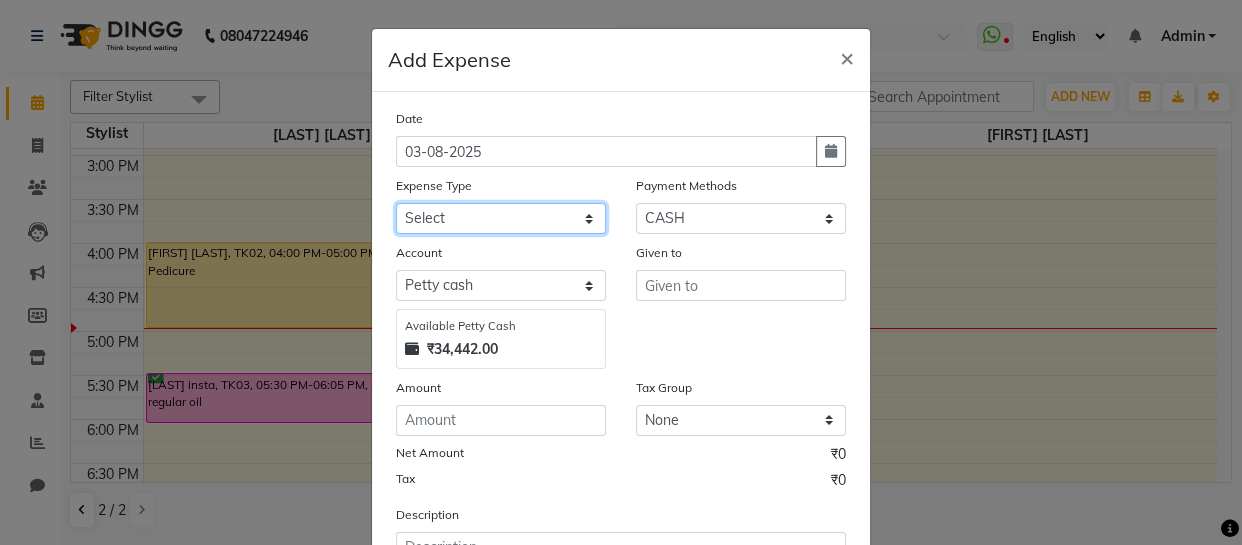 select on "26" 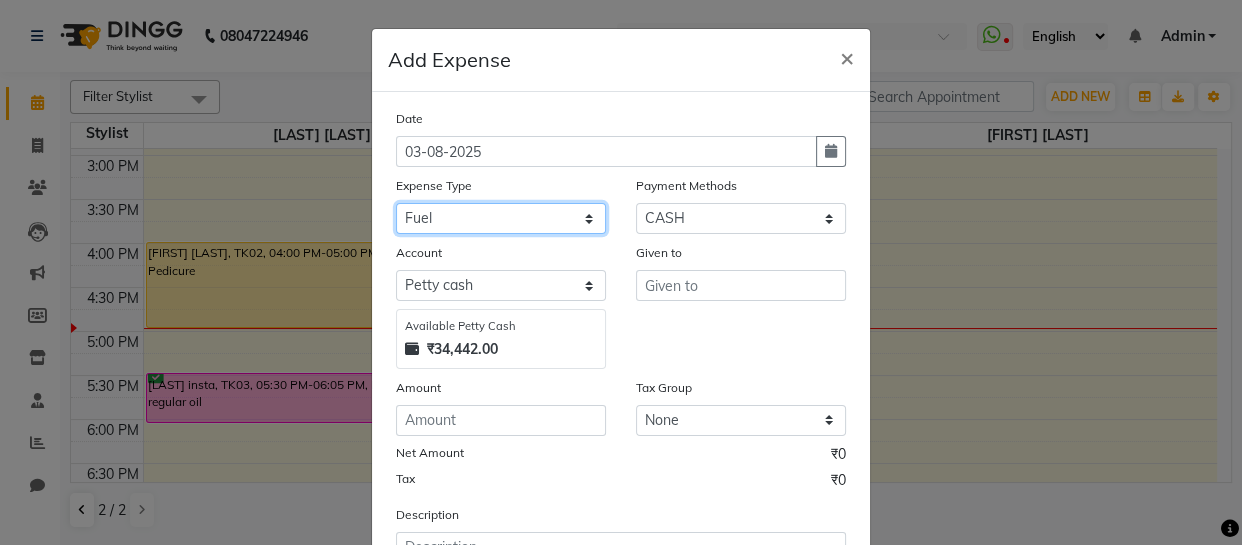 click on "Select Advance Salary Bank charges Car maintenance  Cash transfer to bank Cash transfer to hub Client Snacks Clinical charges Equipment Fuel Govt fee Incentive Insurance International purchase Loan Repayment Maintenance Marketing Miscellaneous MRA Other Pantry Product Rent Salary Staff Snacks Tax Tea & Refreshment Utilities" 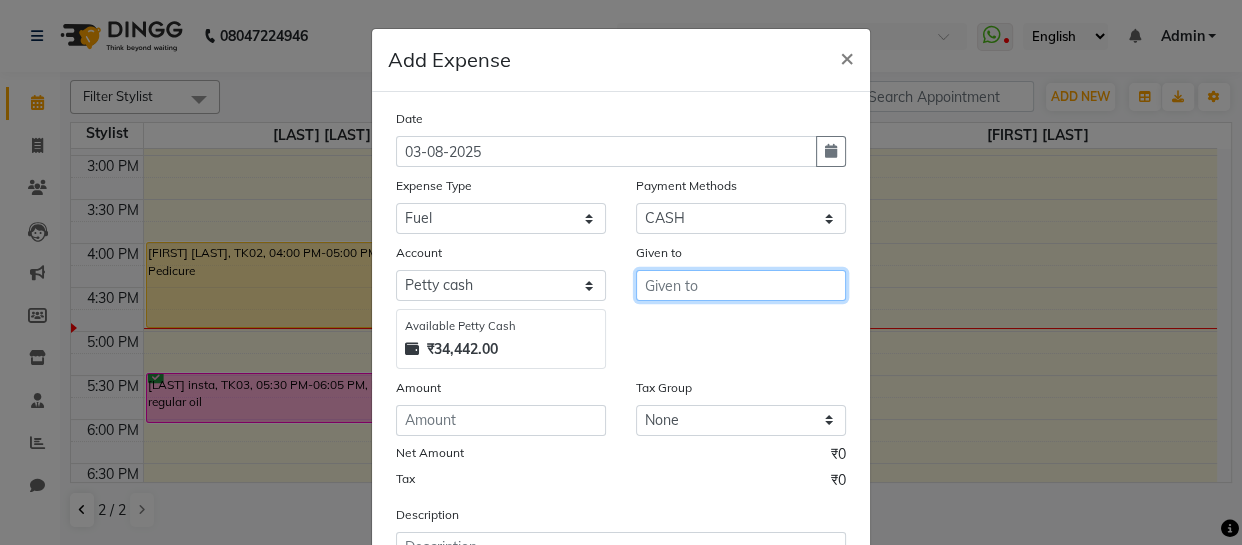 click at bounding box center (741, 285) 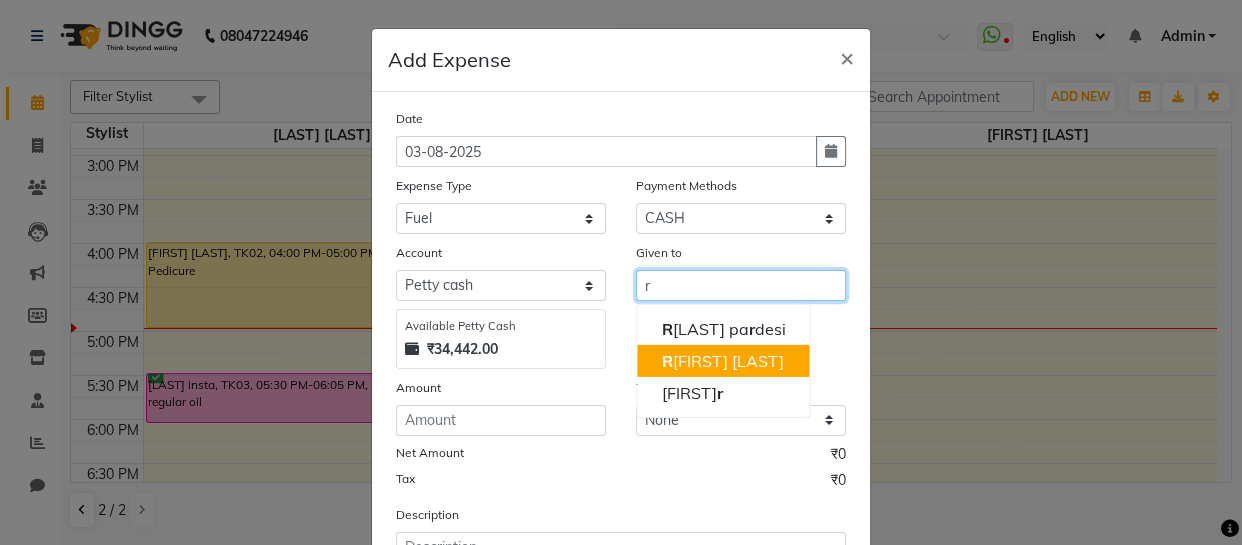 click on "R [LAST] [LAST]" at bounding box center [722, 361] 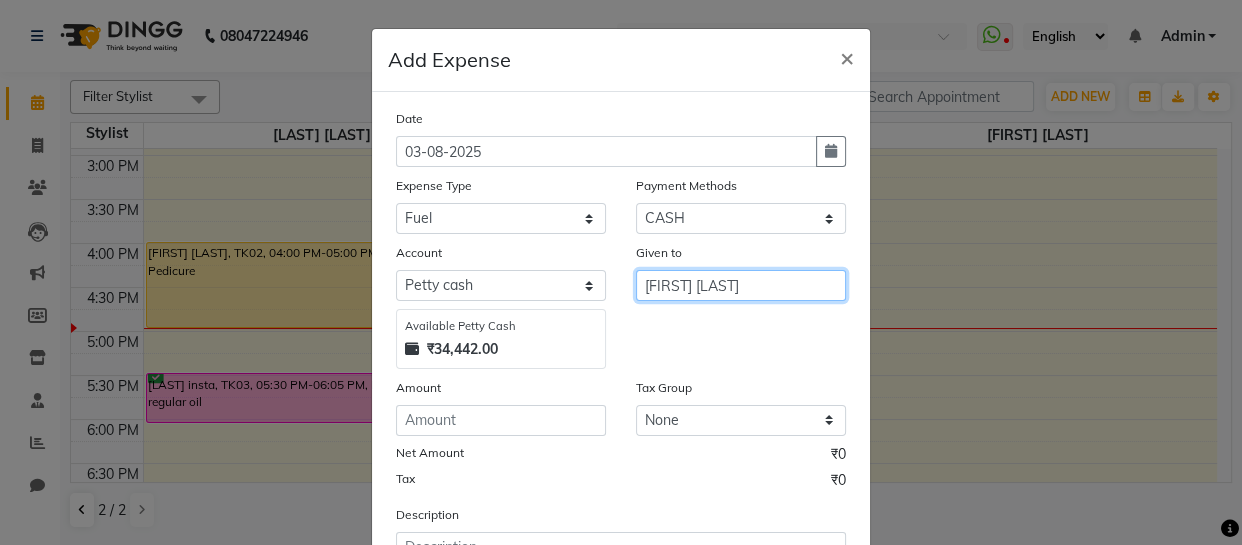type on "[FIRST] [LAST]" 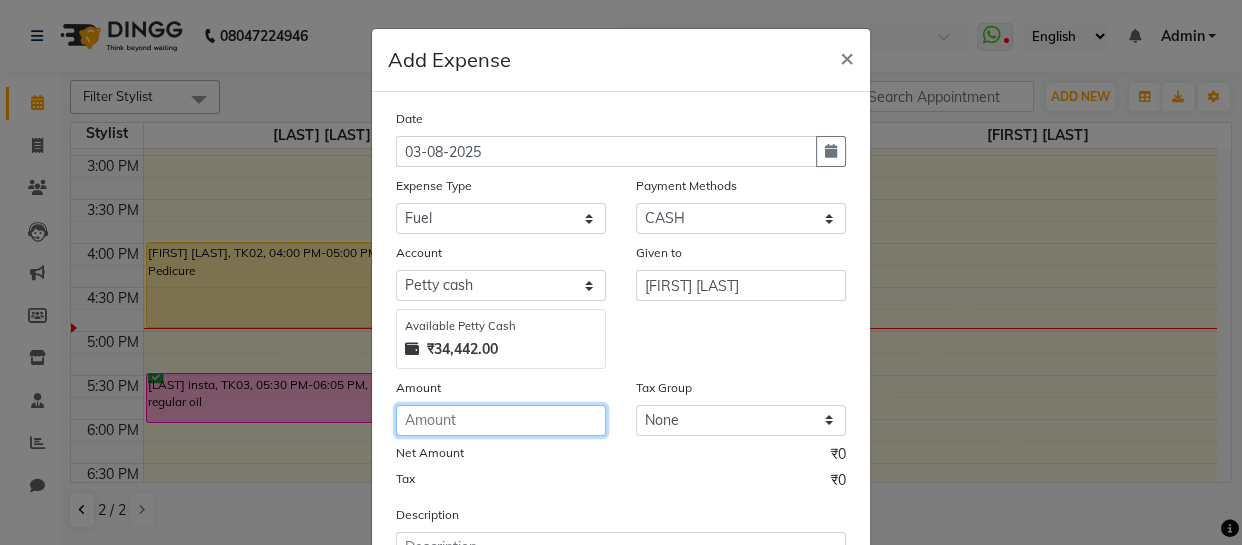 click 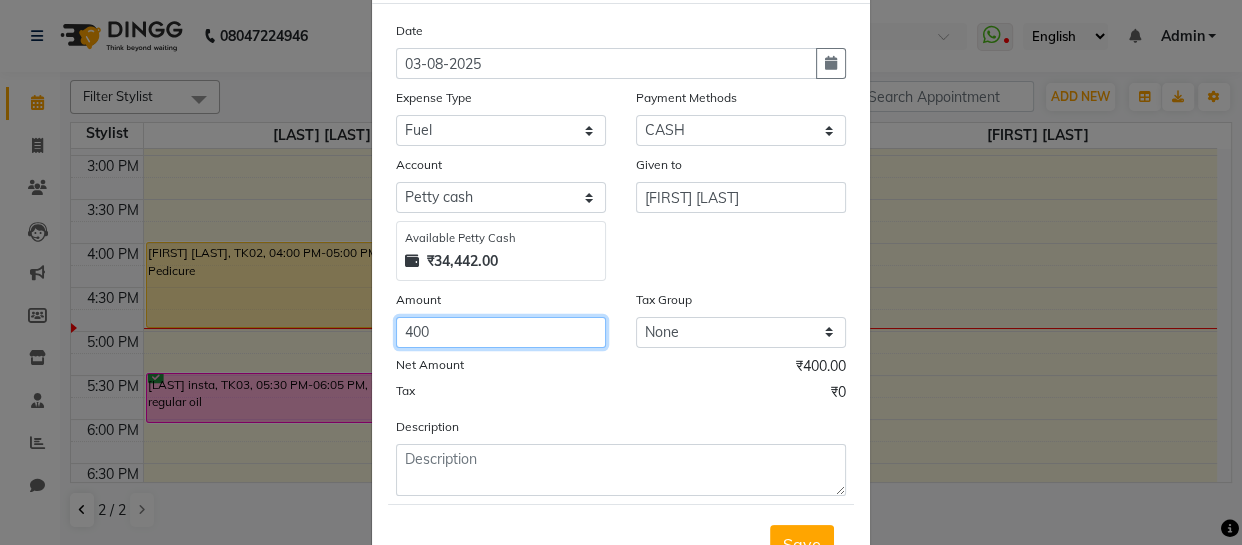 scroll, scrollTop: 173, scrollLeft: 0, axis: vertical 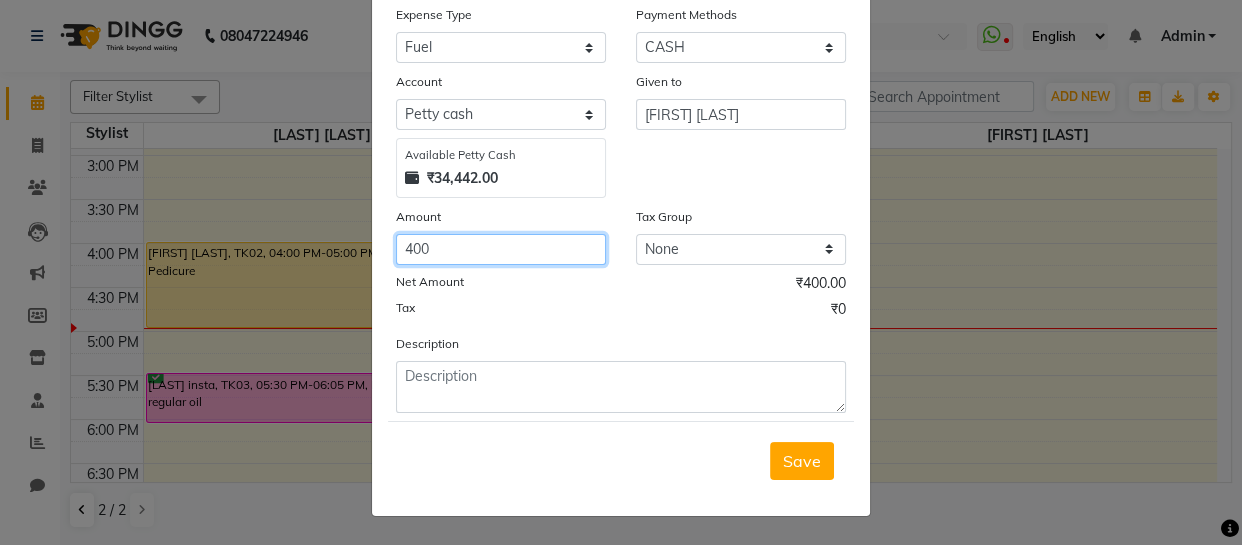 type on "400" 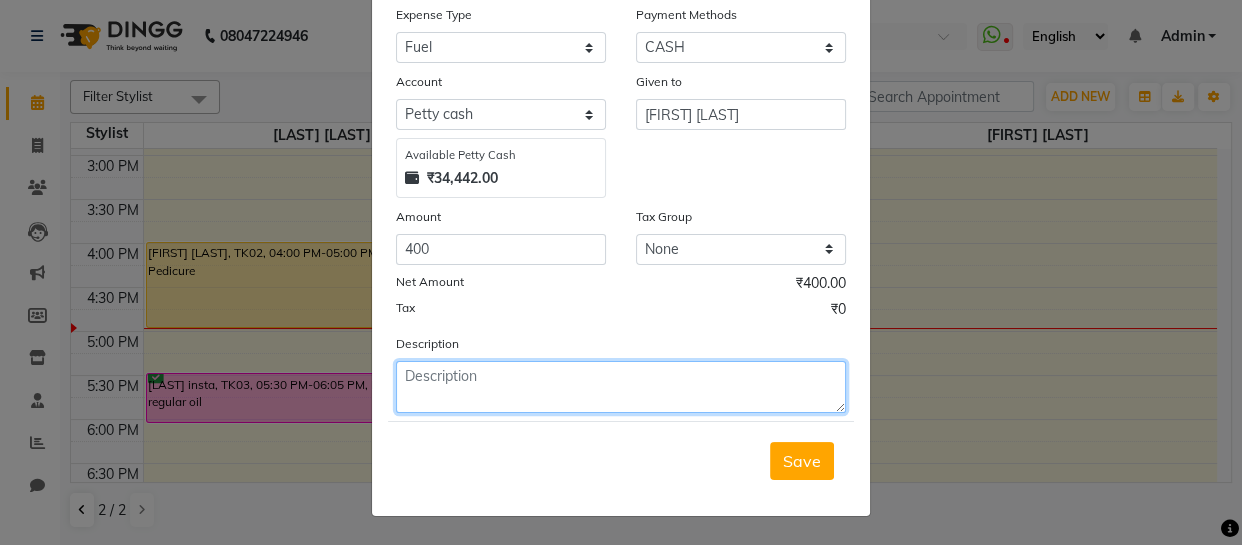 click 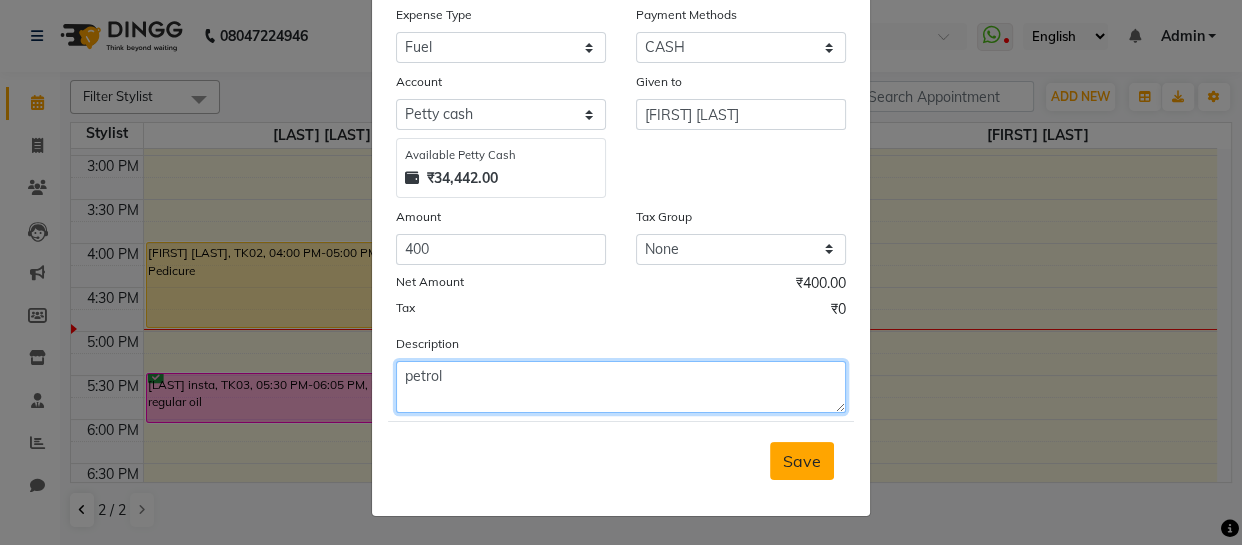 type on "petrol" 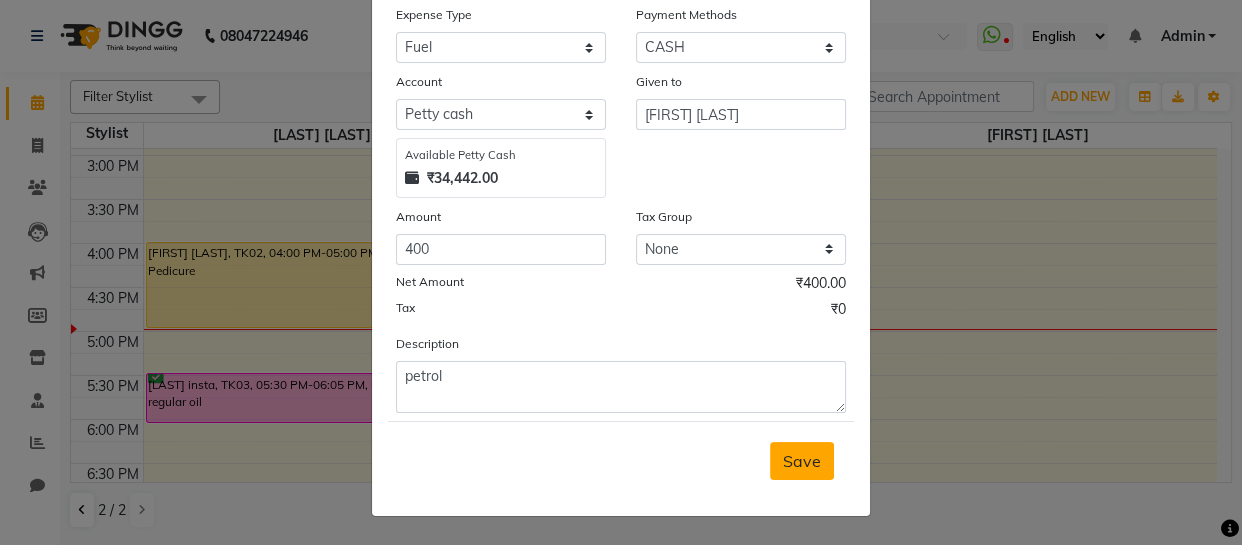 click on "Save" at bounding box center [802, 461] 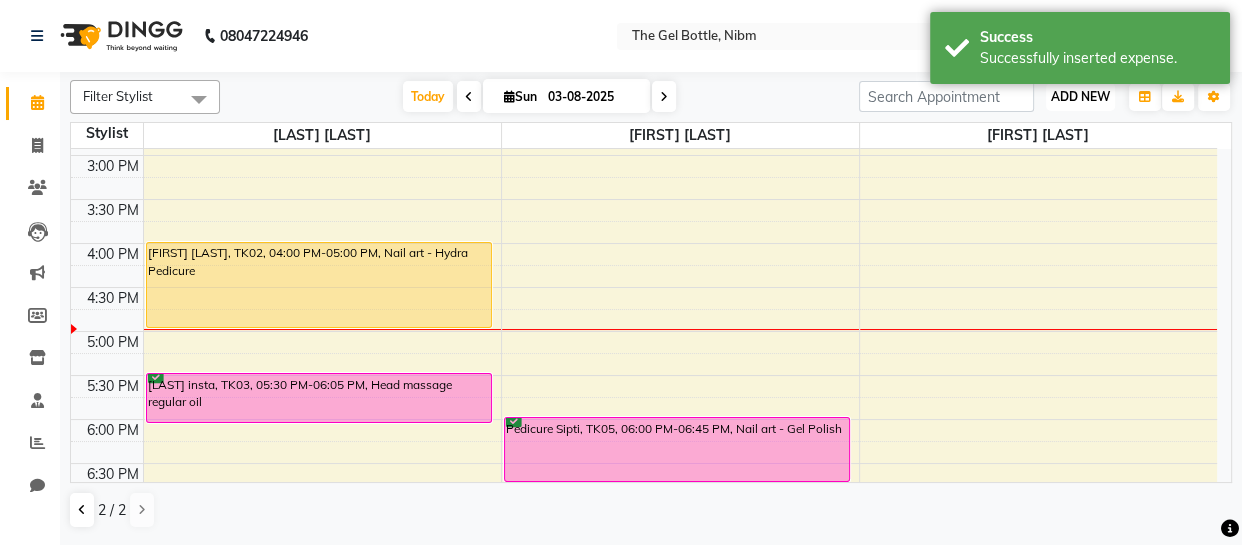 click on "ADD NEW" at bounding box center [1080, 96] 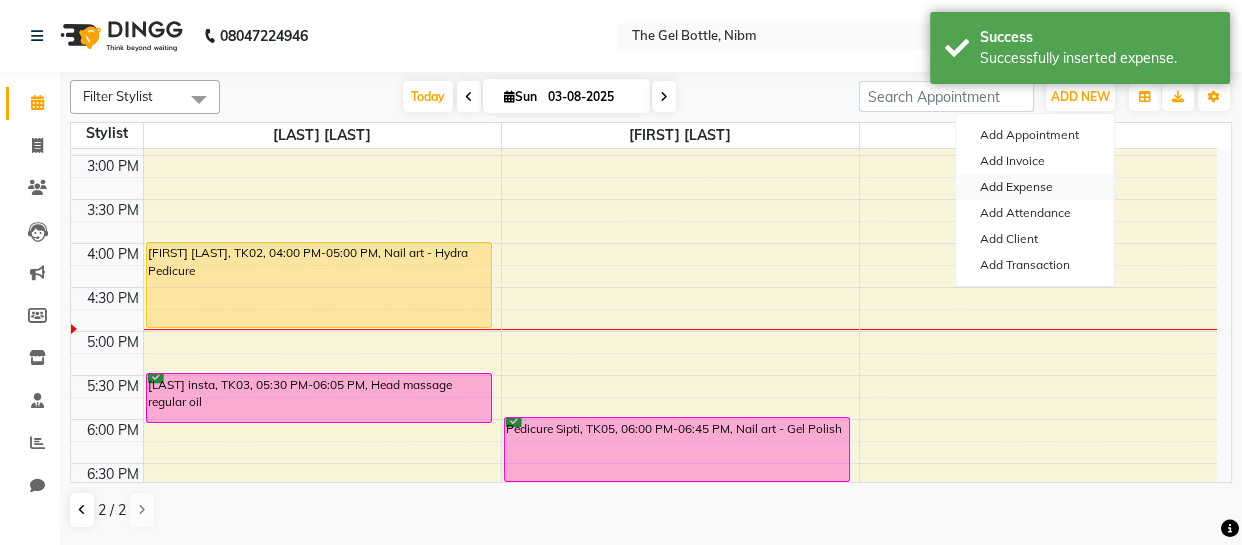 click on "Add Expense" at bounding box center (1035, 187) 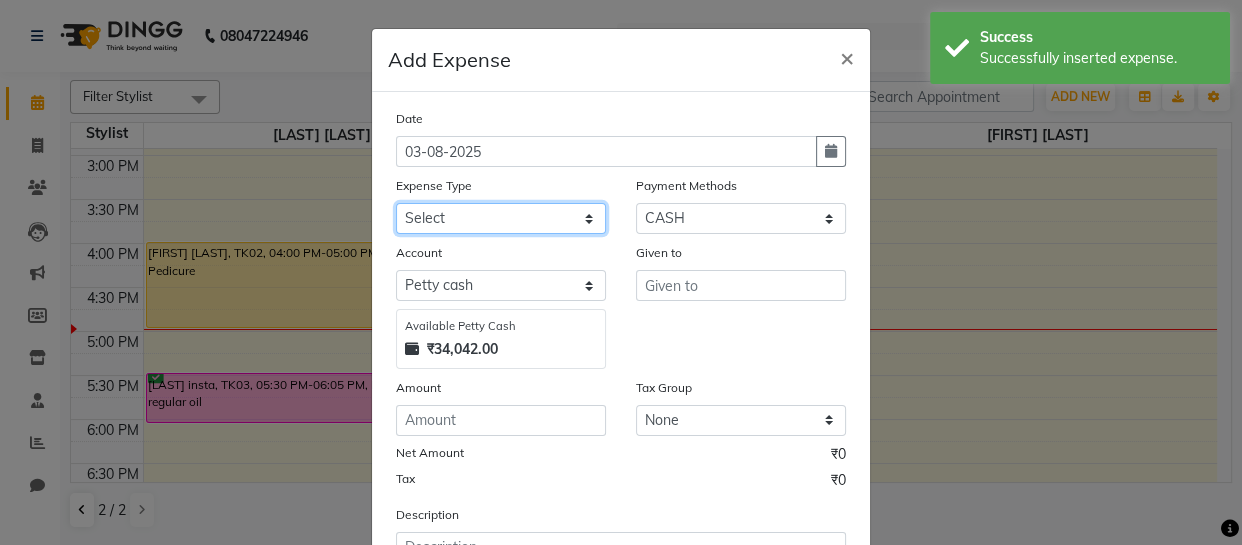 click on "Select Advance Salary Bank charges Car maintenance  Cash transfer to bank Cash transfer to hub Client Snacks Clinical charges Equipment Fuel Govt fee Incentive Insurance International purchase Loan Repayment Maintenance Marketing Miscellaneous MRA Other Pantry Product Rent Salary Staff Snacks Tax Tea & Refreshment Utilities" 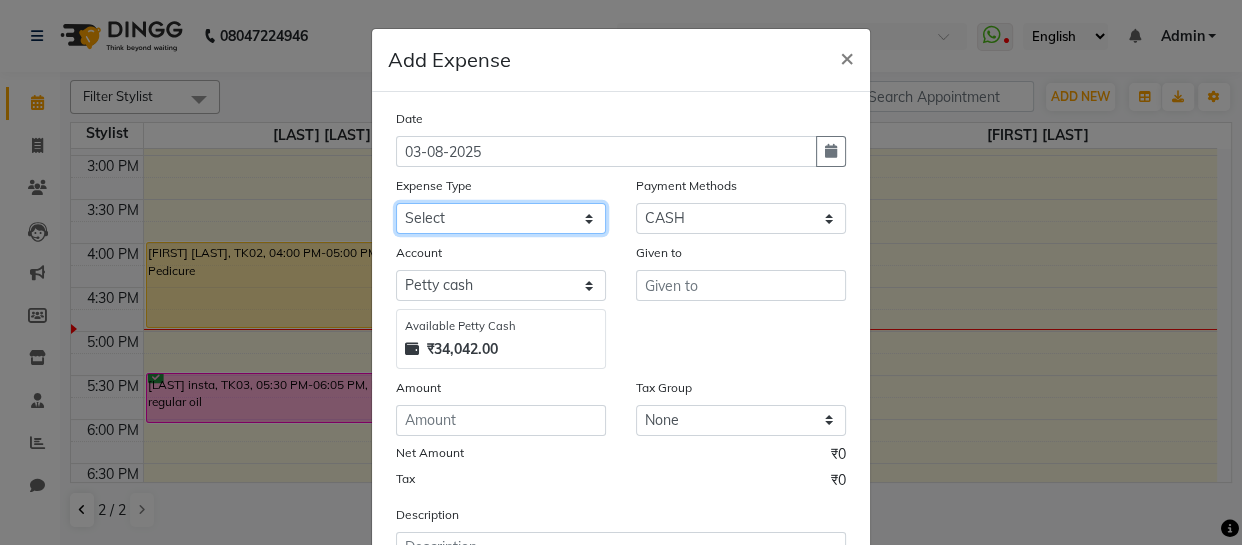 select on "9" 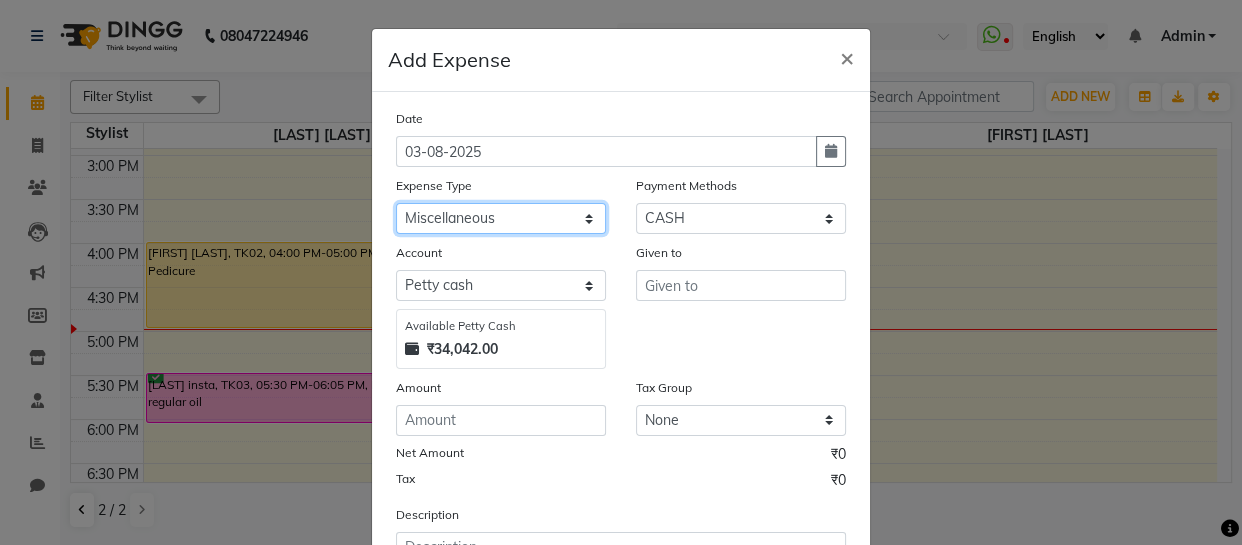 click on "Select Advance Salary Bank charges Car maintenance  Cash transfer to bank Cash transfer to hub Client Snacks Clinical charges Equipment Fuel Govt fee Incentive Insurance International purchase Loan Repayment Maintenance Marketing Miscellaneous MRA Other Pantry Product Rent Salary Staff Snacks Tax Tea & Refreshment Utilities" 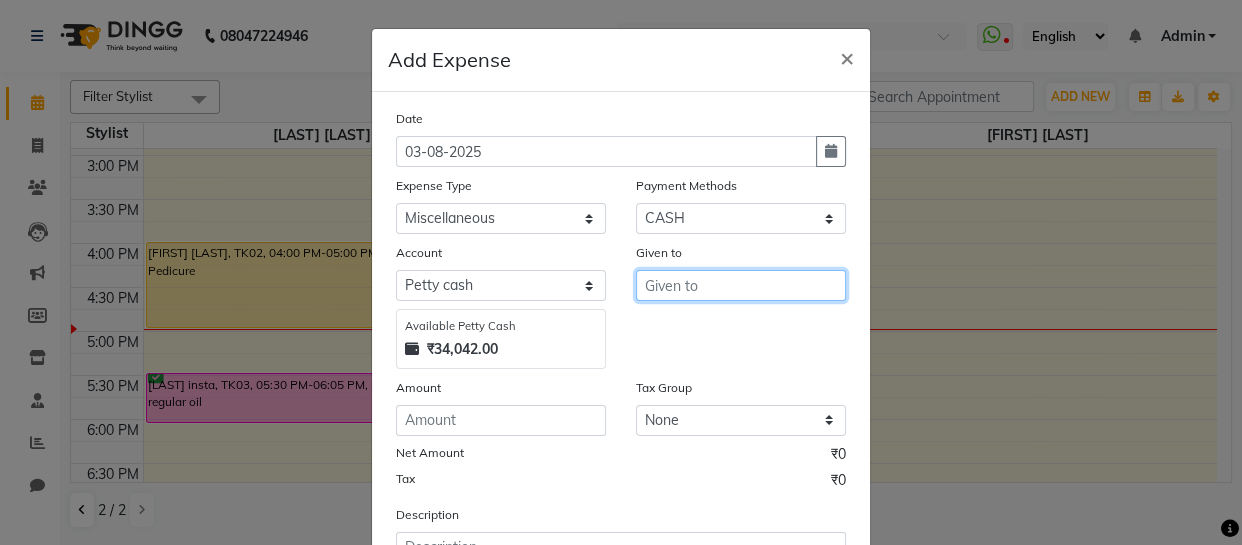 click at bounding box center [741, 285] 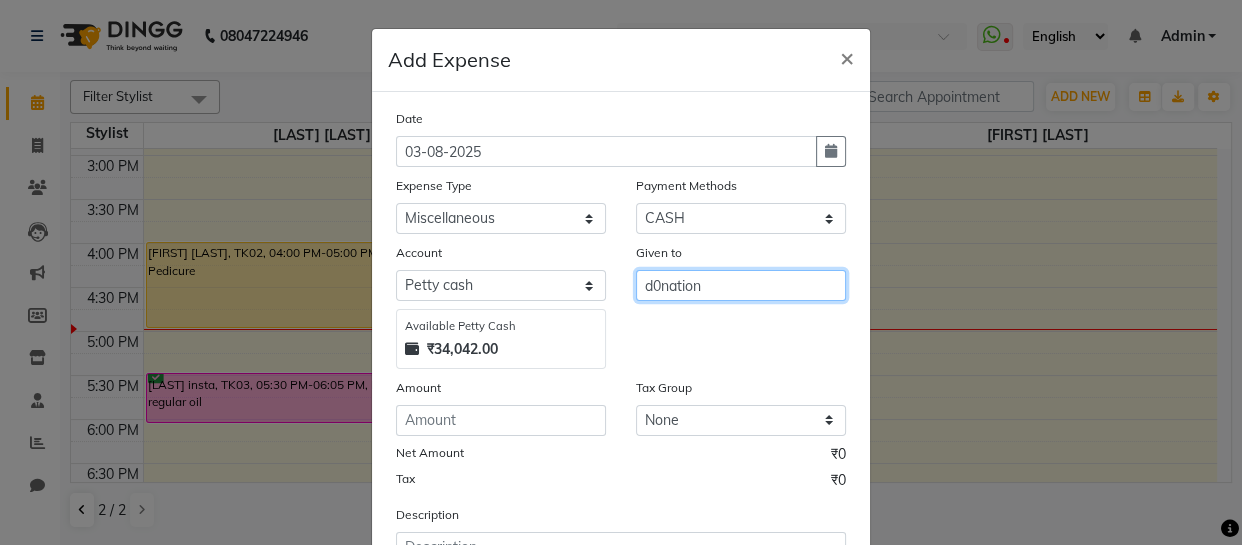 type on "d0nation" 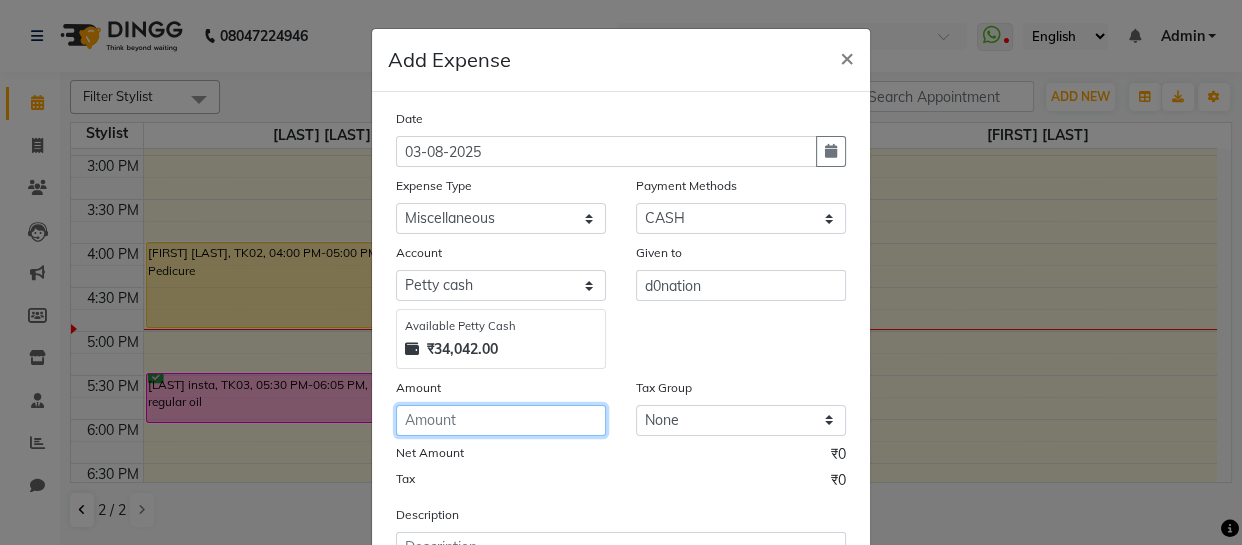 click 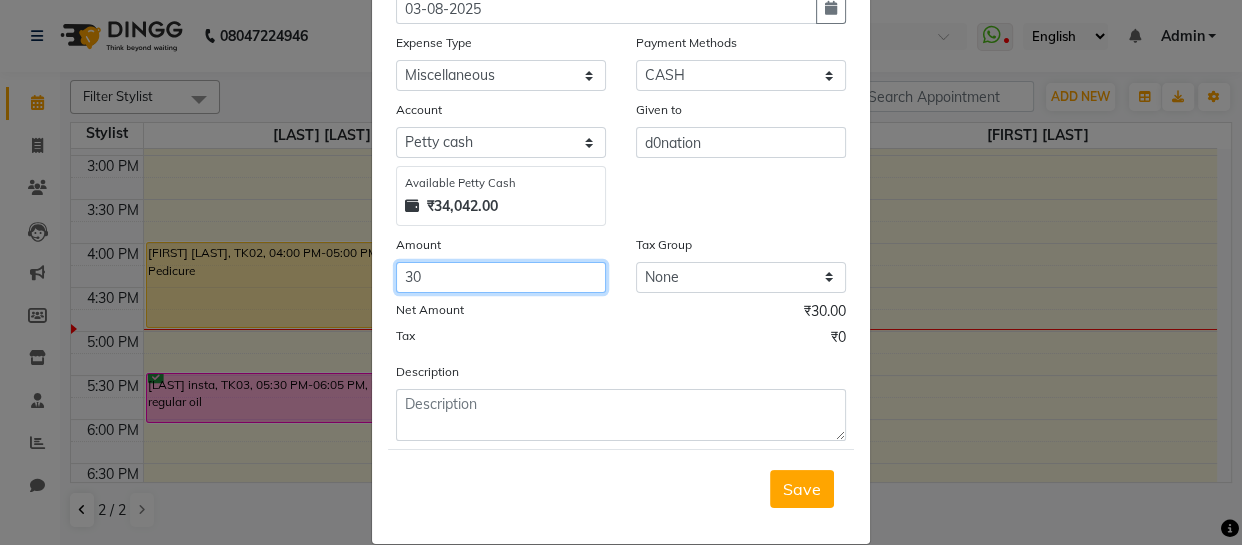 scroll, scrollTop: 144, scrollLeft: 0, axis: vertical 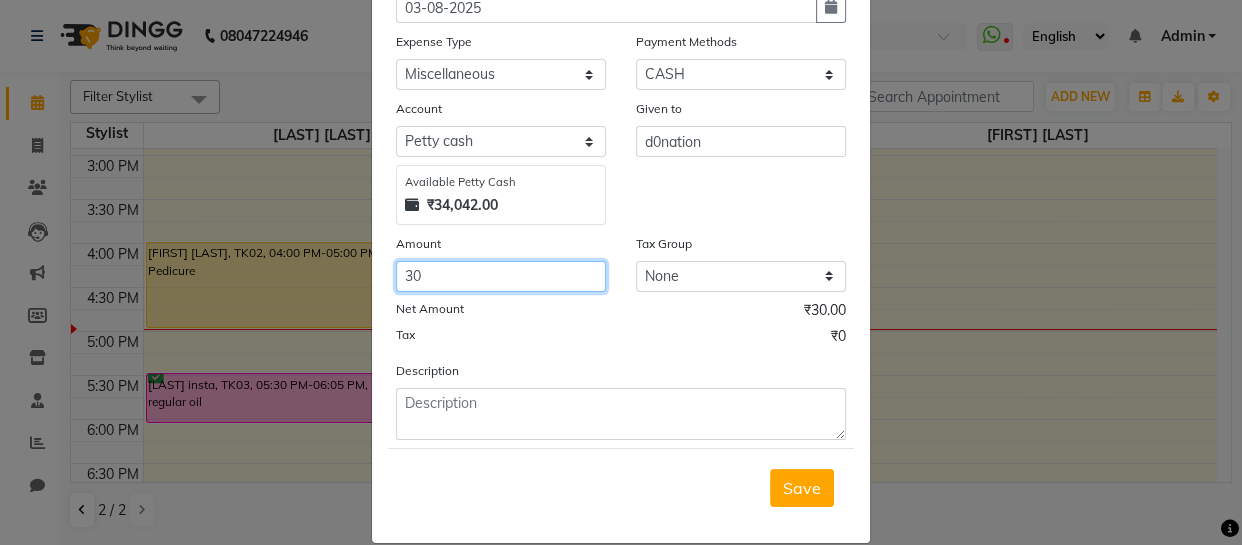type on "3" 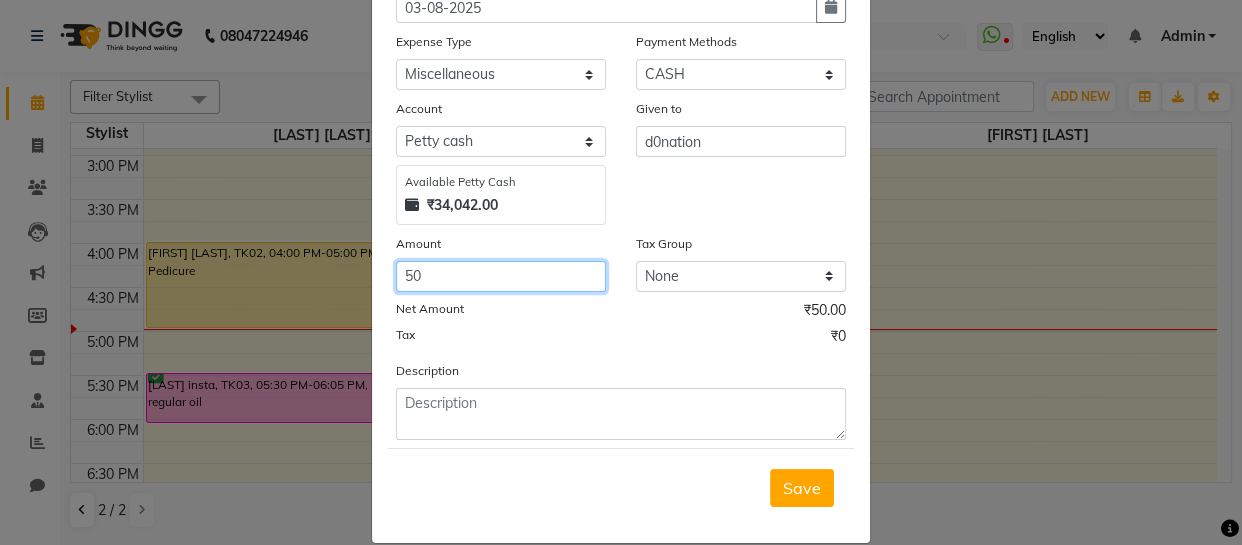 type on "50" 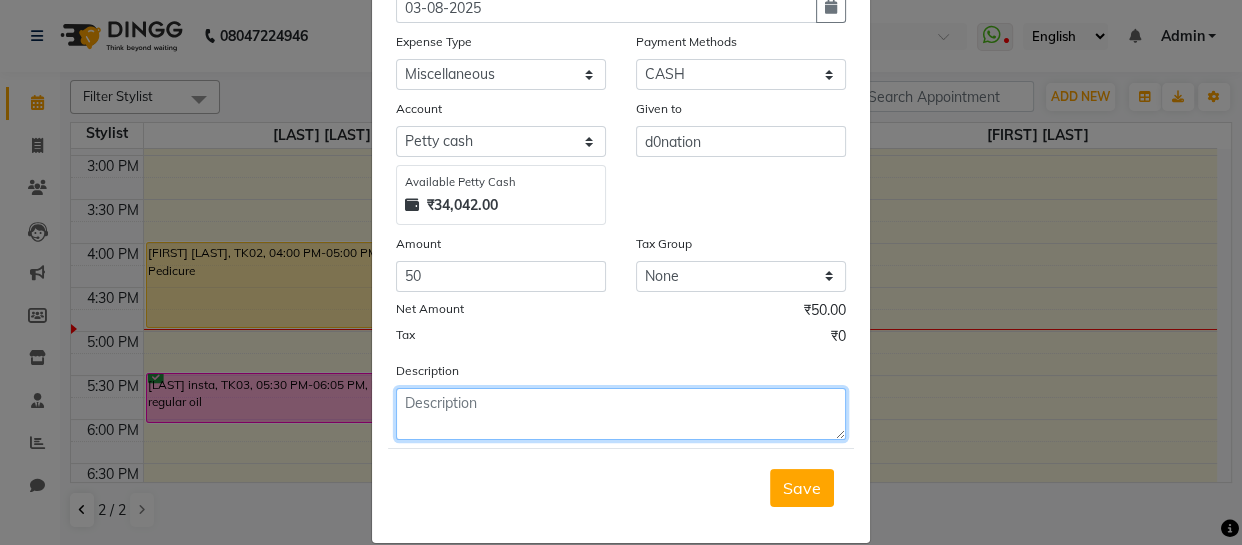 click 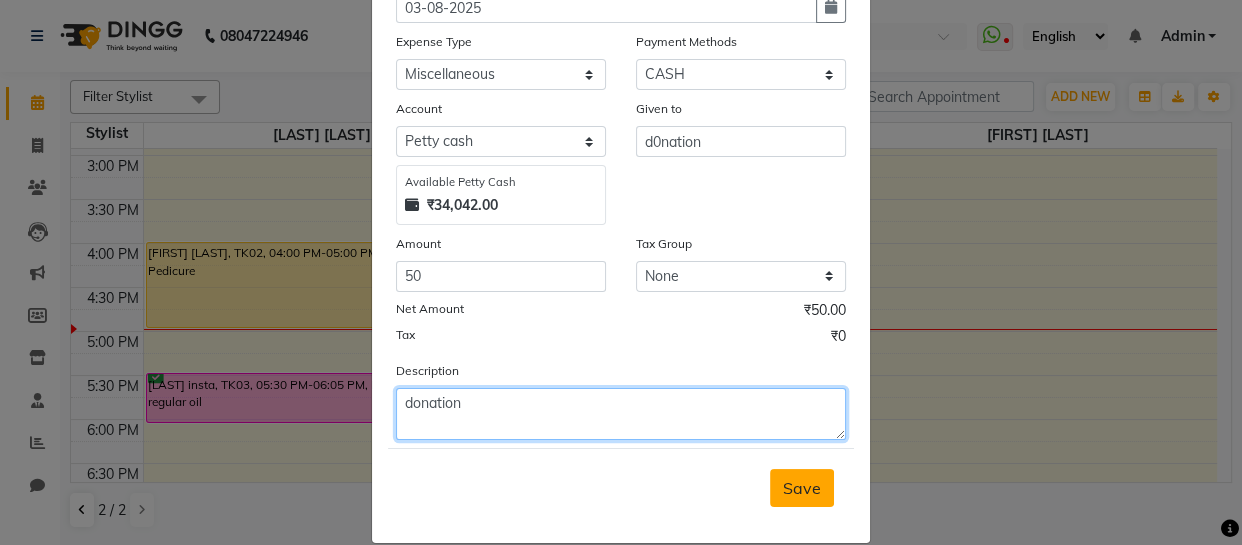 type on "donation" 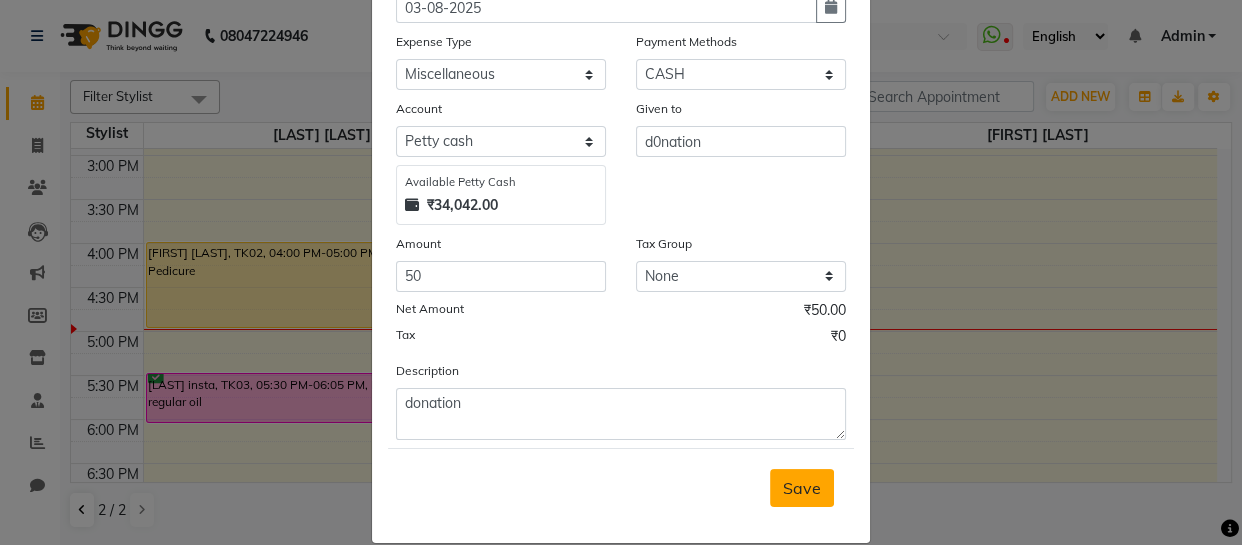 click on "Save" at bounding box center (802, 488) 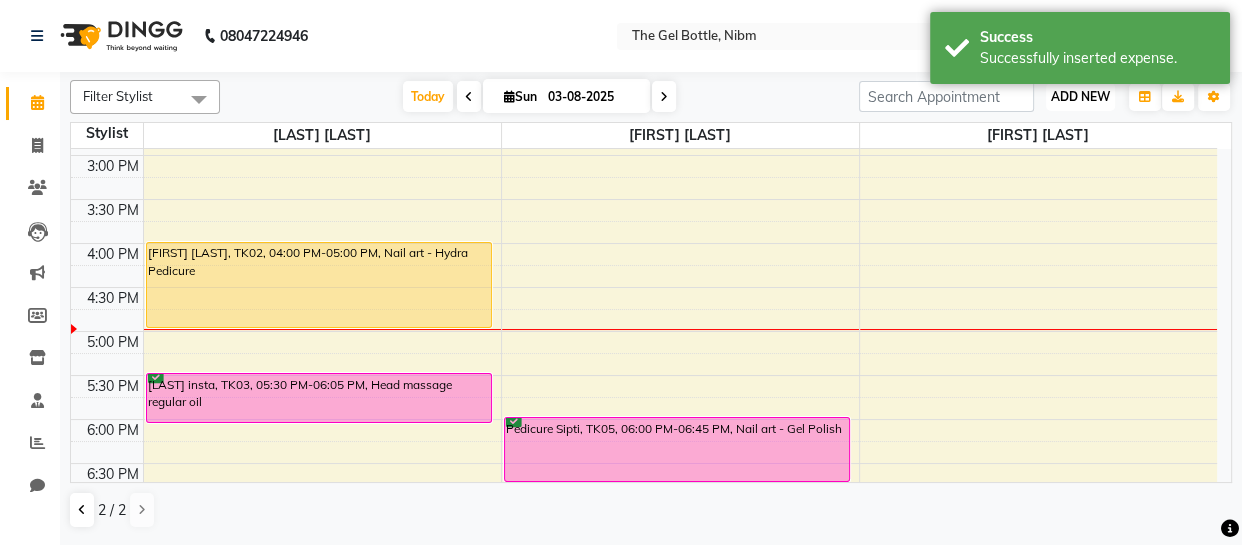 click on "ADD NEW" at bounding box center (1080, 96) 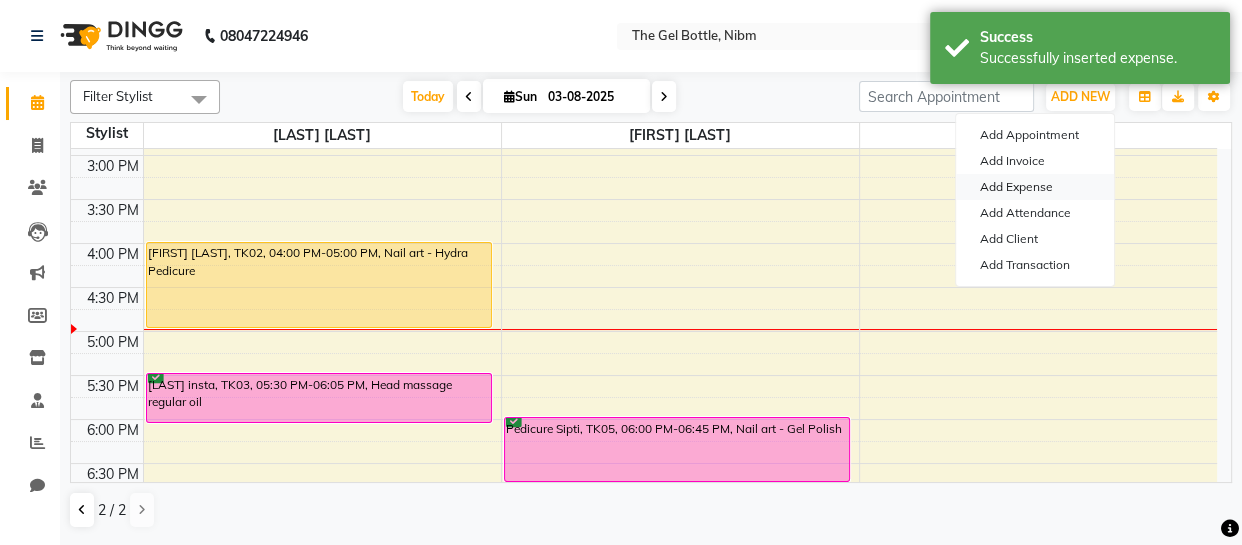 click on "Add Expense" at bounding box center [1035, 187] 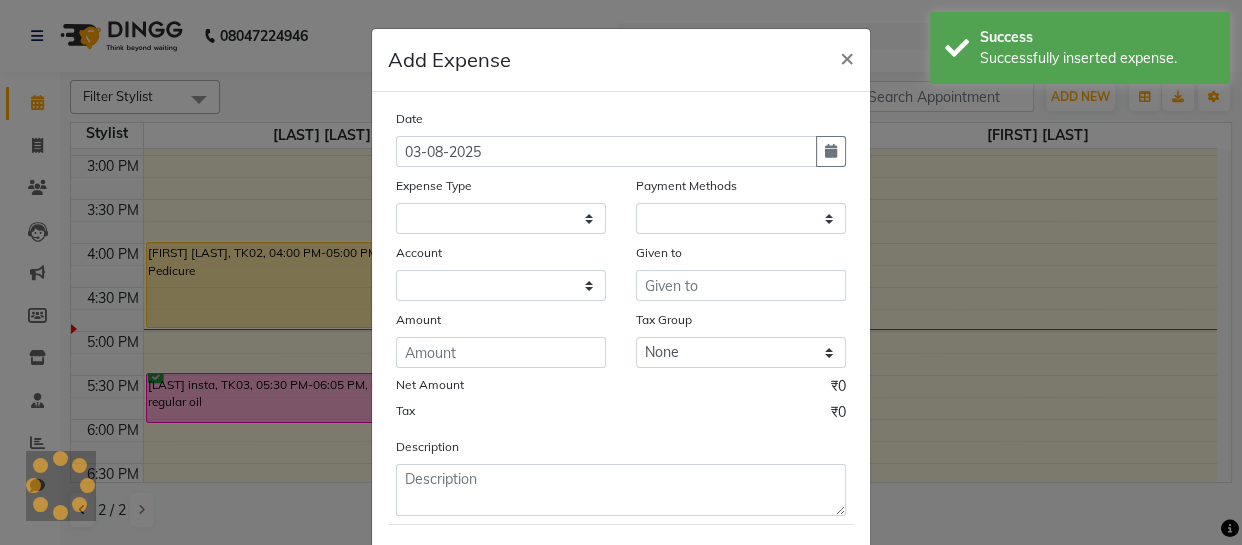select on "1" 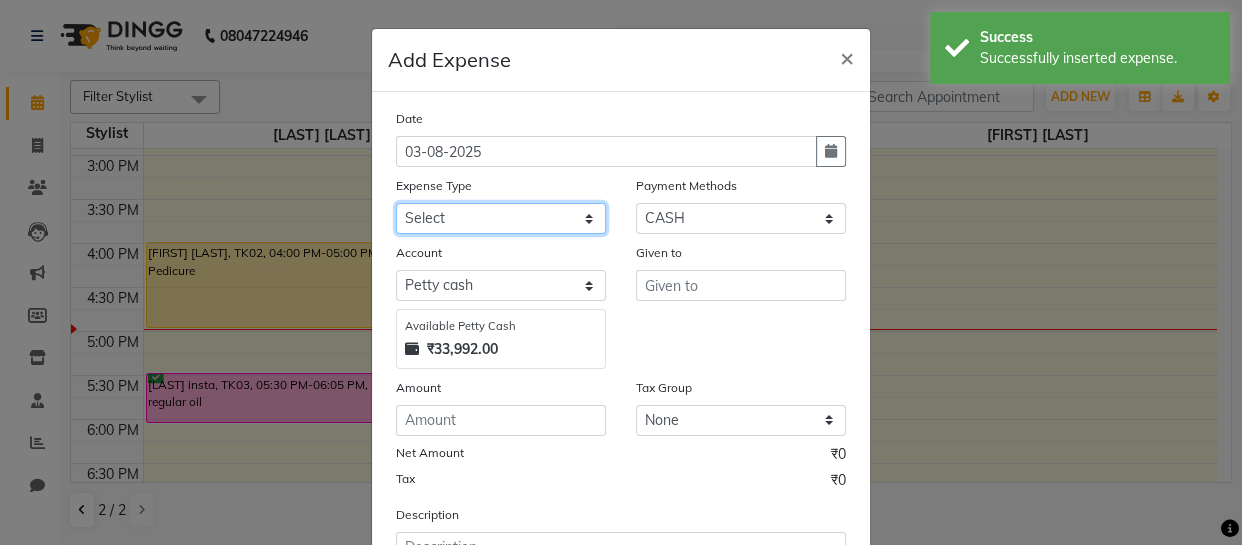 click on "Select Advance Salary Bank charges Car maintenance  Cash transfer to bank Cash transfer to hub Client Snacks Clinical charges Equipment Fuel Govt fee Incentive Insurance International purchase Loan Repayment Maintenance Marketing Miscellaneous MRA Other Pantry Product Rent Salary Staff Snacks Tax Tea & Refreshment Utilities" 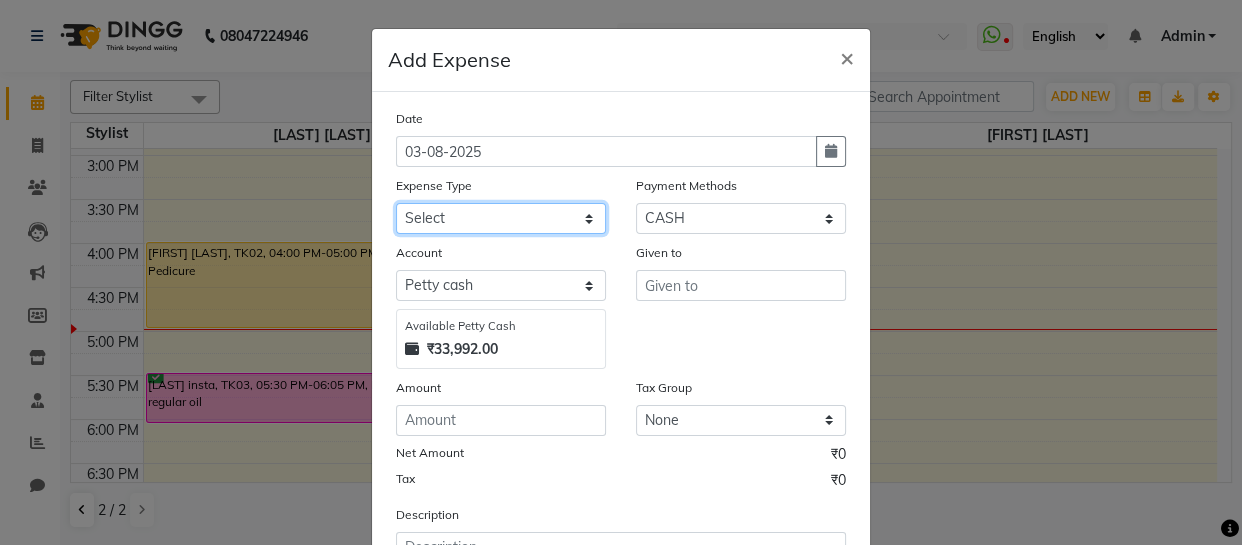 select on "9" 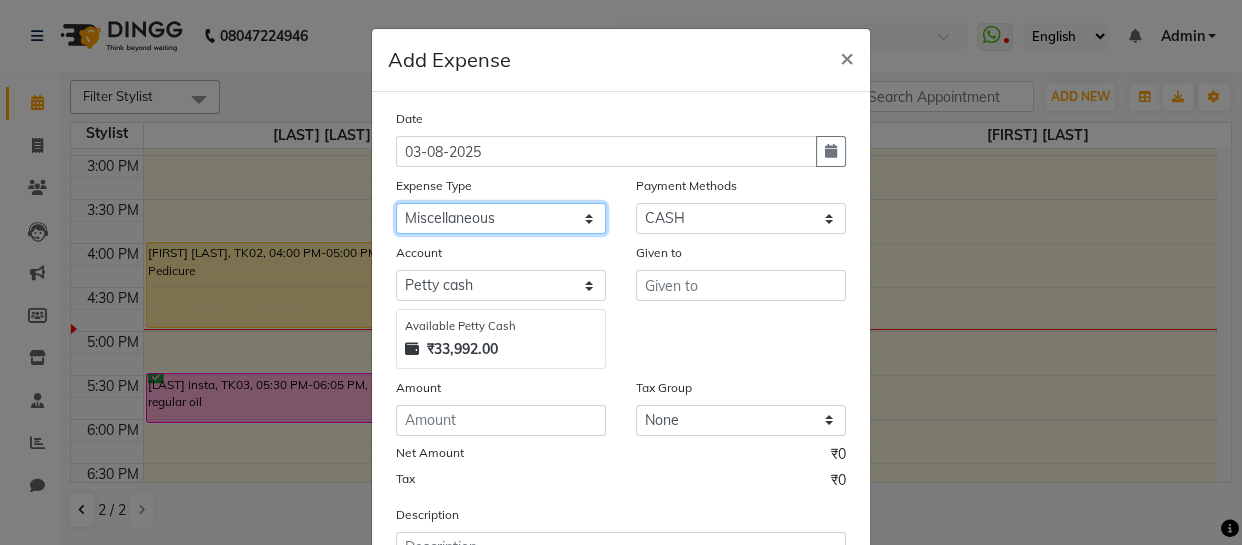 click on "Select Advance Salary Bank charges Car maintenance  Cash transfer to bank Cash transfer to hub Client Snacks Clinical charges Equipment Fuel Govt fee Incentive Insurance International purchase Loan Repayment Maintenance Marketing Miscellaneous MRA Other Pantry Product Rent Salary Staff Snacks Tax Tea & Refreshment Utilities" 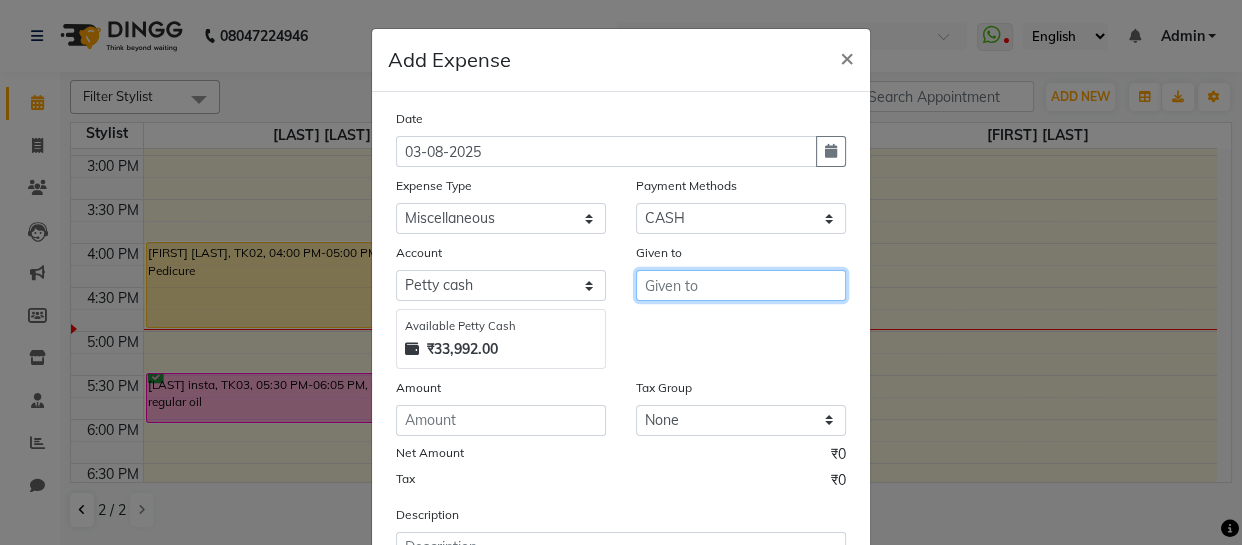 click at bounding box center [741, 285] 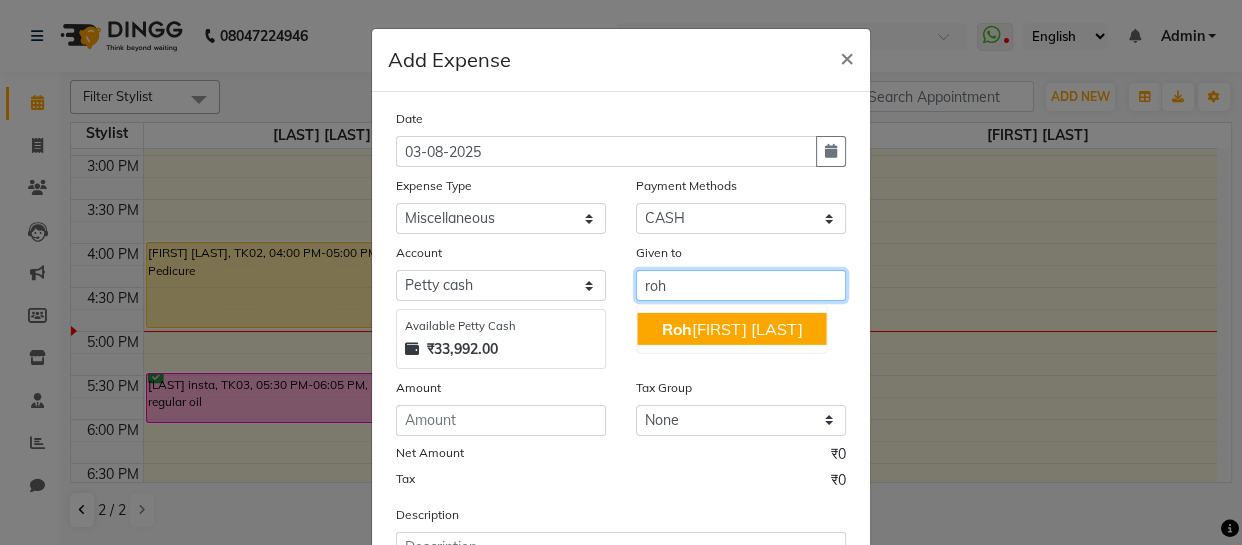 click on "Roh" 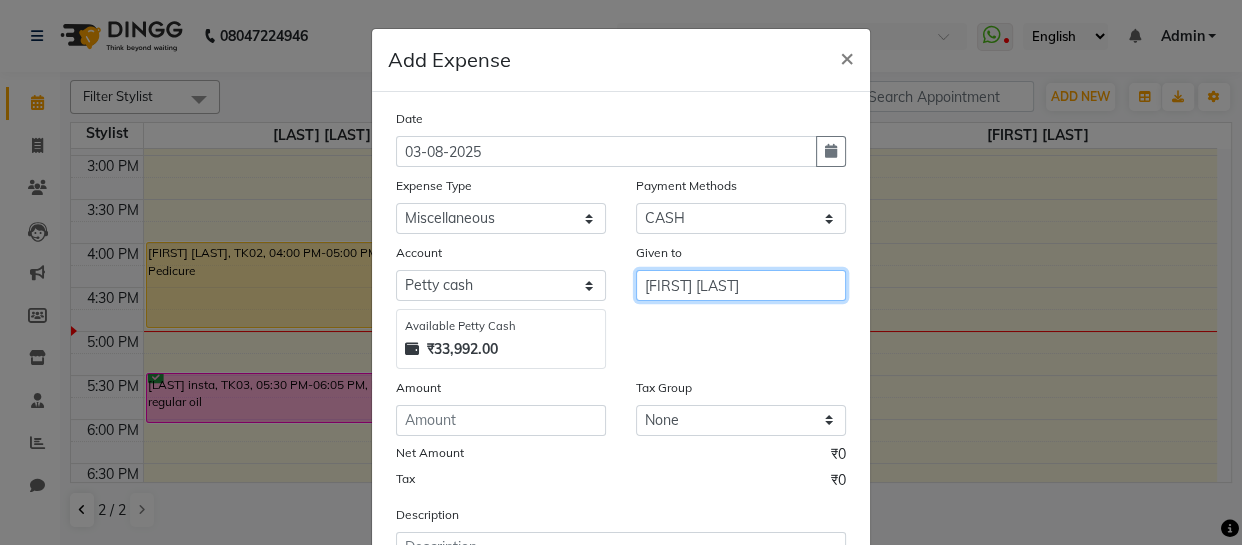 type on "[FIRST] [LAST]" 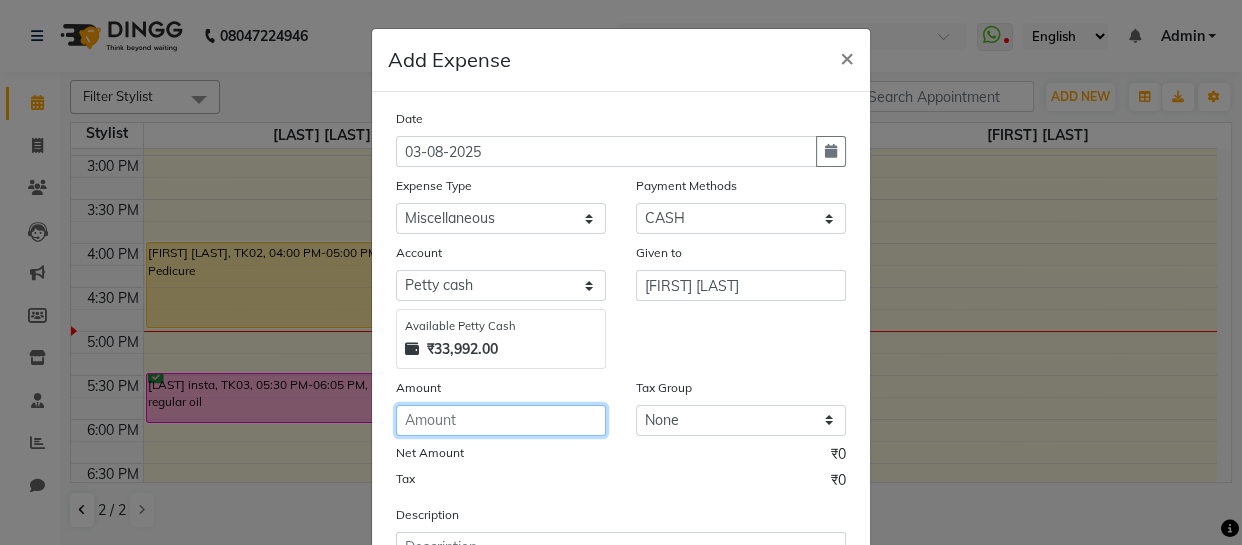 click 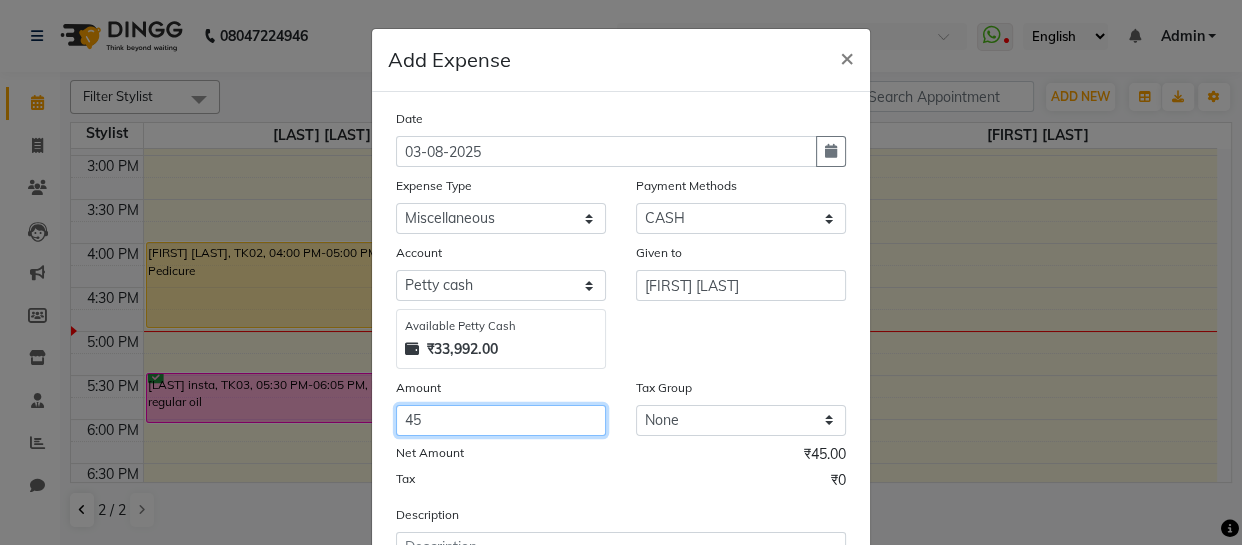 scroll, scrollTop: 173, scrollLeft: 0, axis: vertical 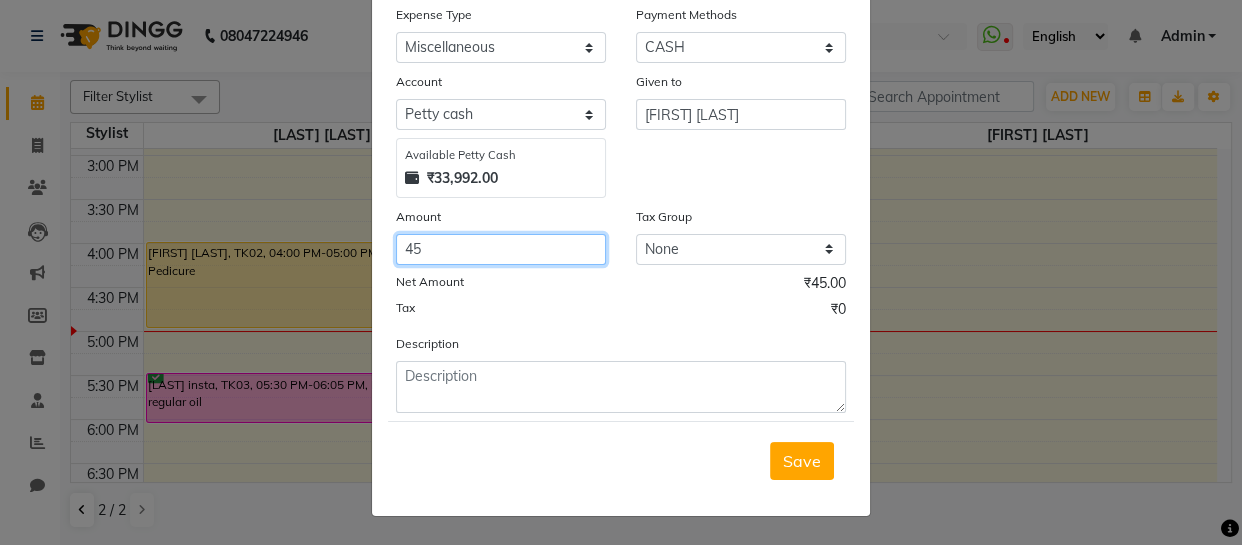 type on "45" 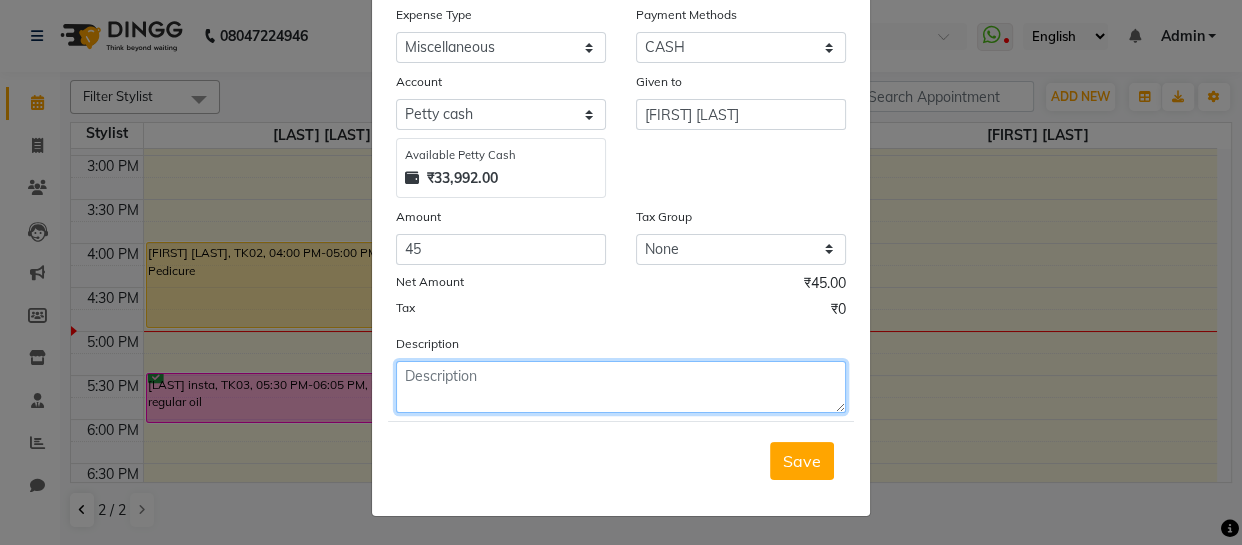 click 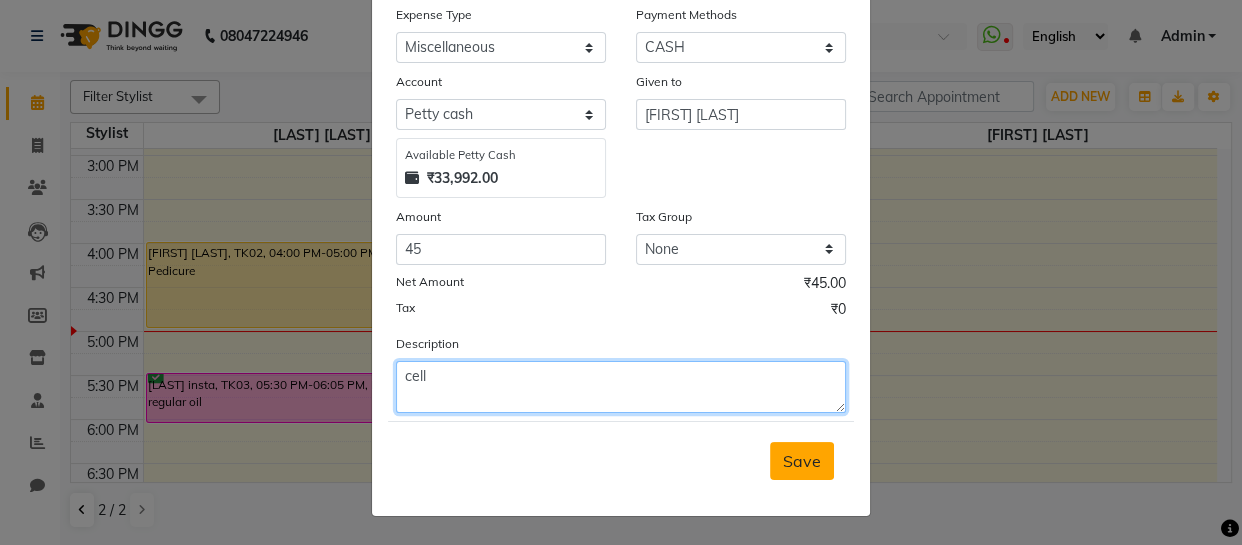 type on "cell" 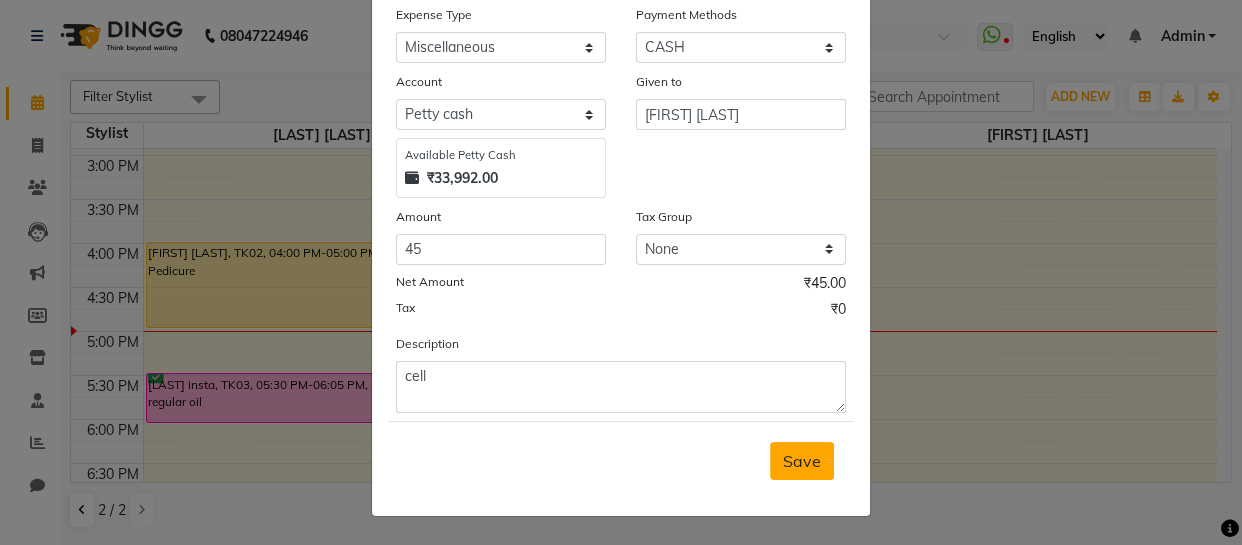 click on "Save" at bounding box center (802, 461) 